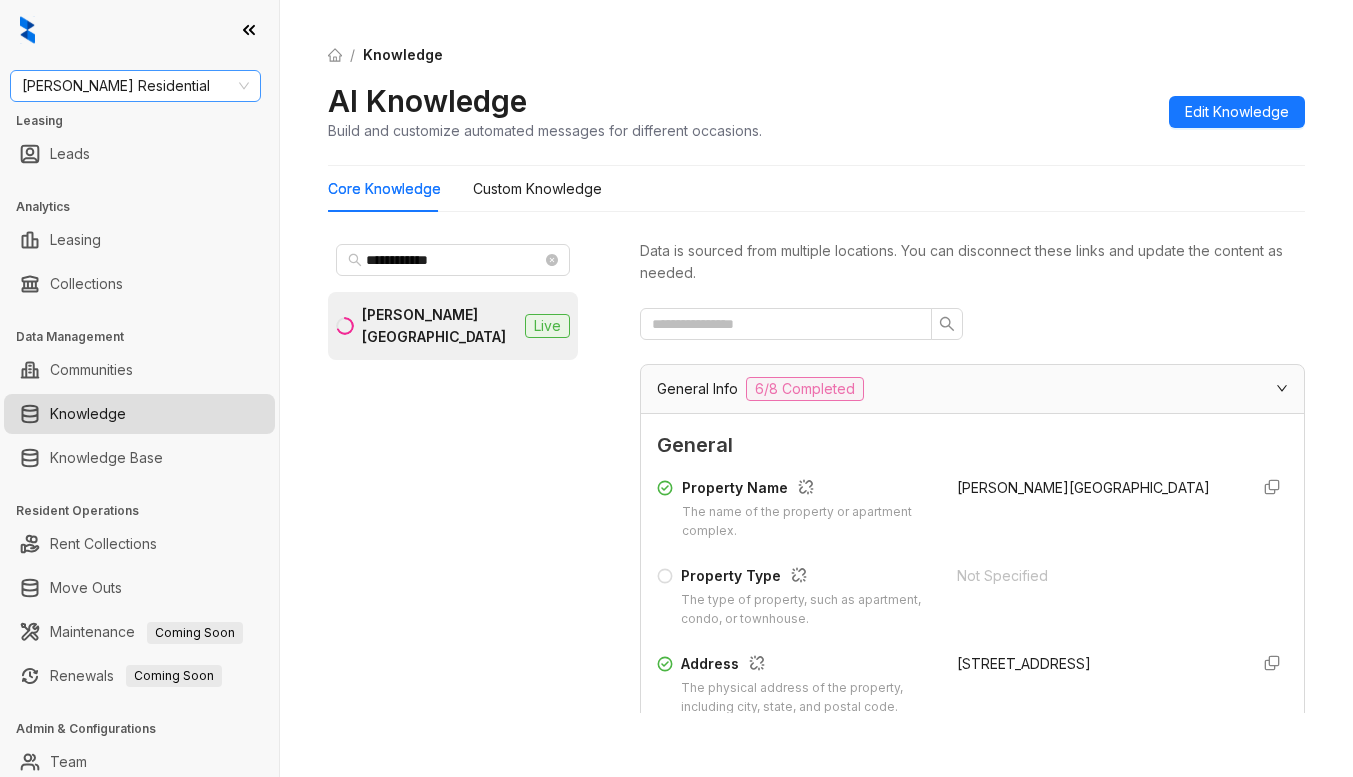 scroll, scrollTop: 0, scrollLeft: 0, axis: both 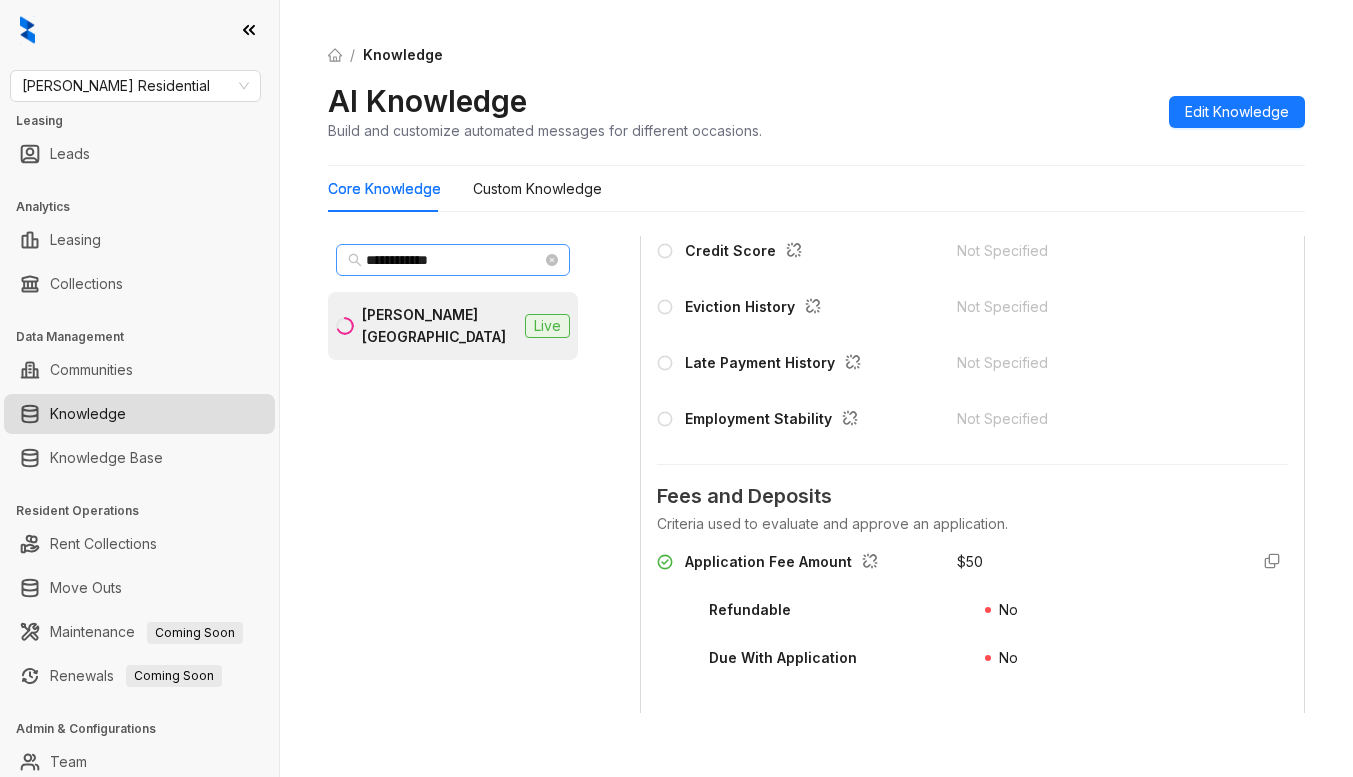 click on "**********" at bounding box center [453, 260] 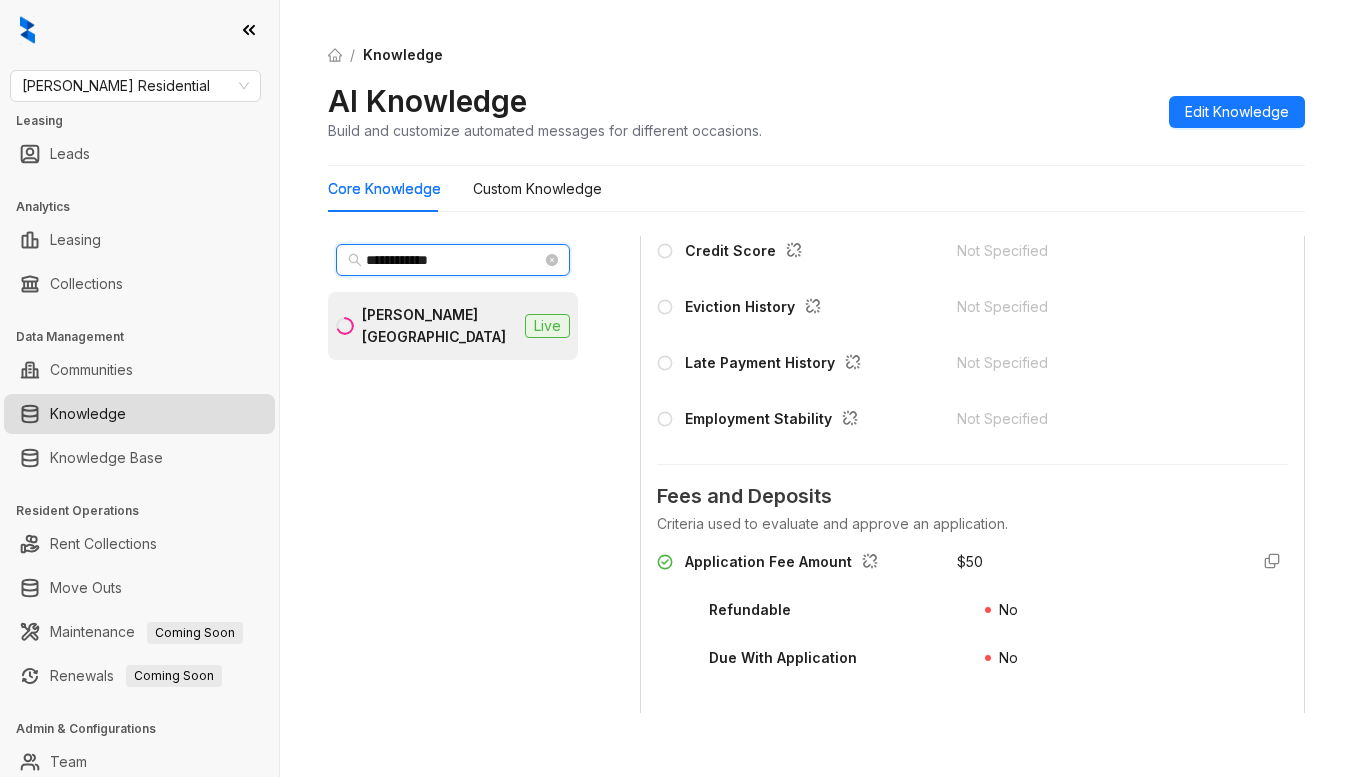 drag, startPoint x: 485, startPoint y: 261, endPoint x: 346, endPoint y: 263, distance: 139.01439 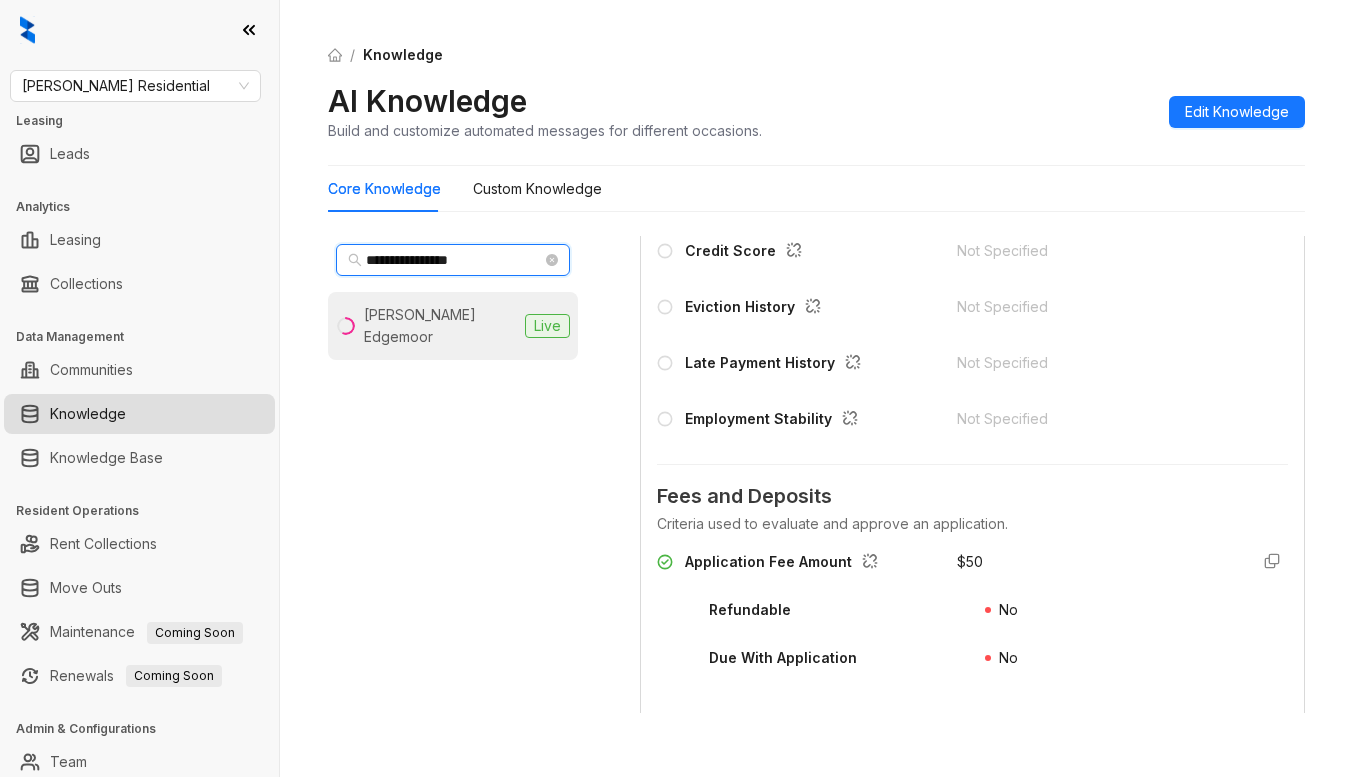 type on "**********" 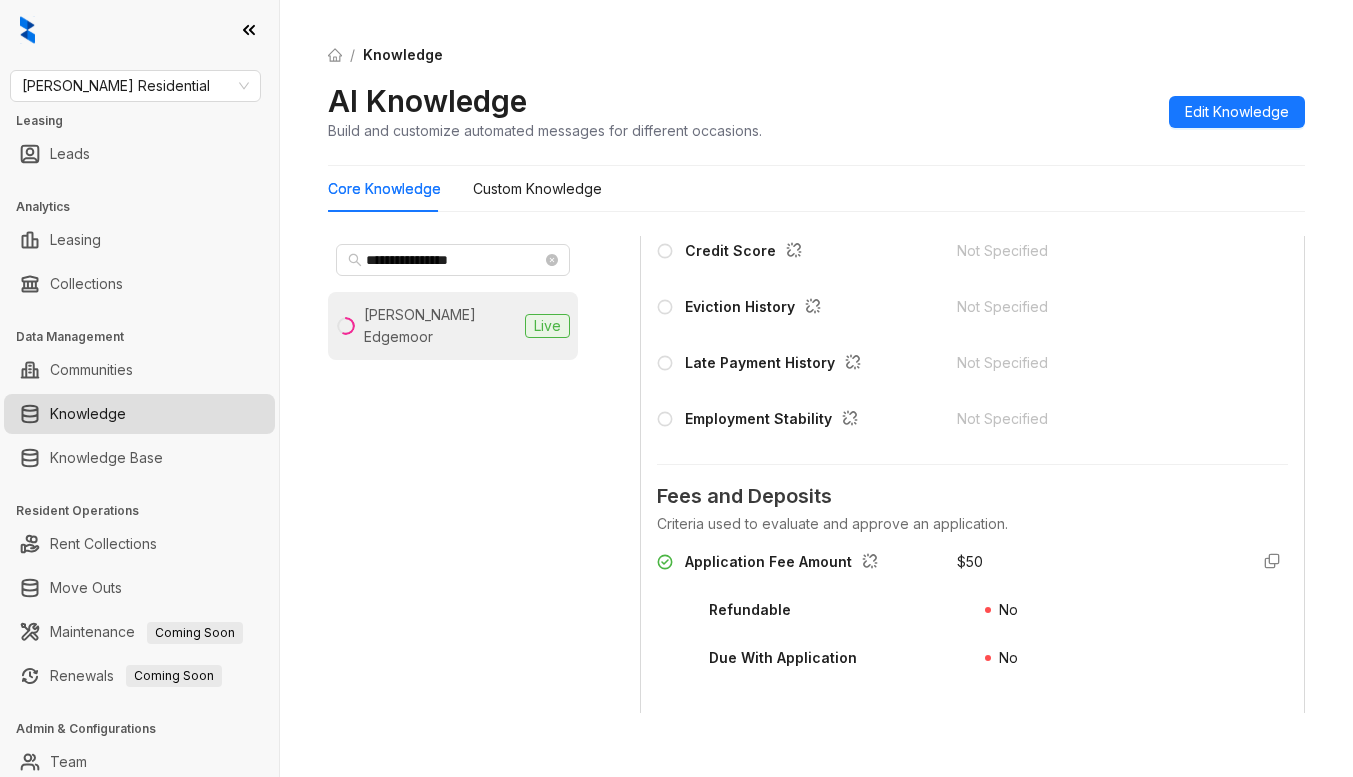 click on "[PERSON_NAME] Edgemoor" at bounding box center (440, 326) 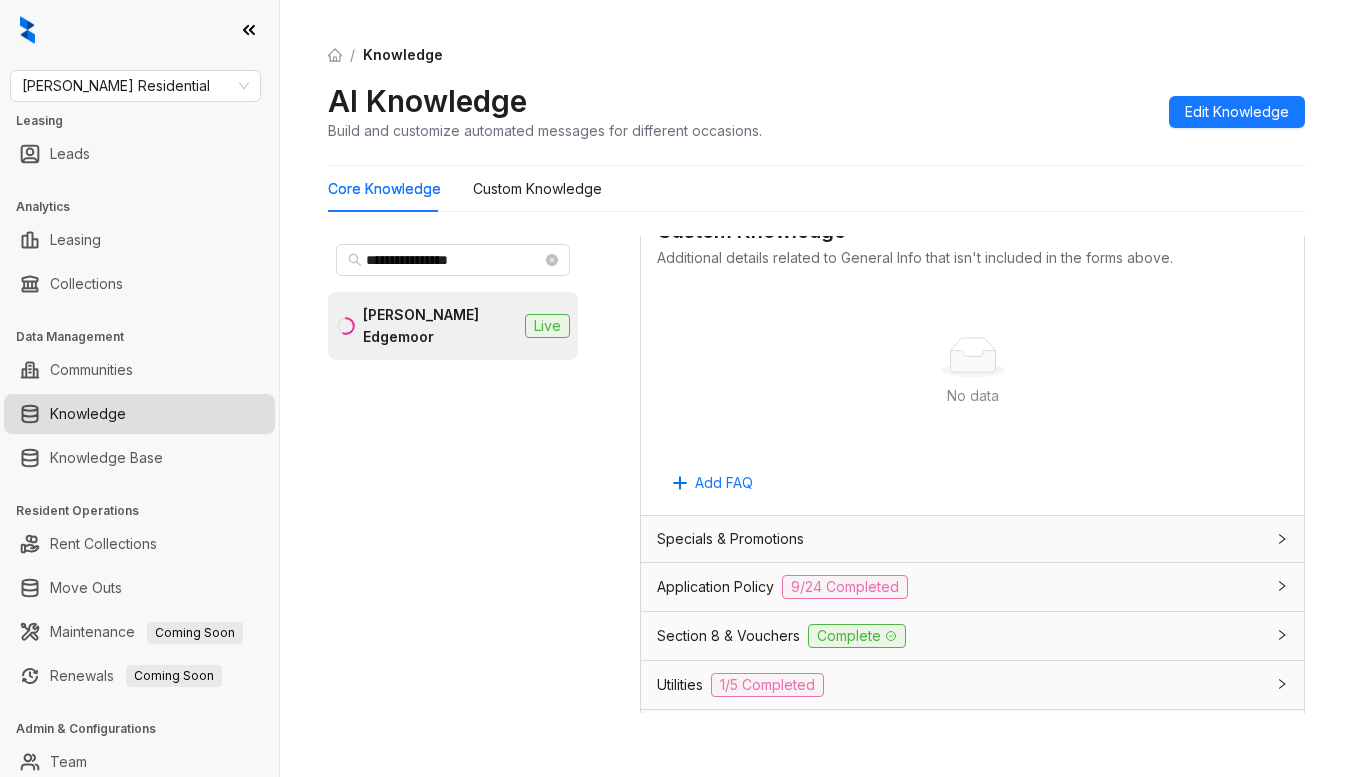 scroll, scrollTop: 1400, scrollLeft: 0, axis: vertical 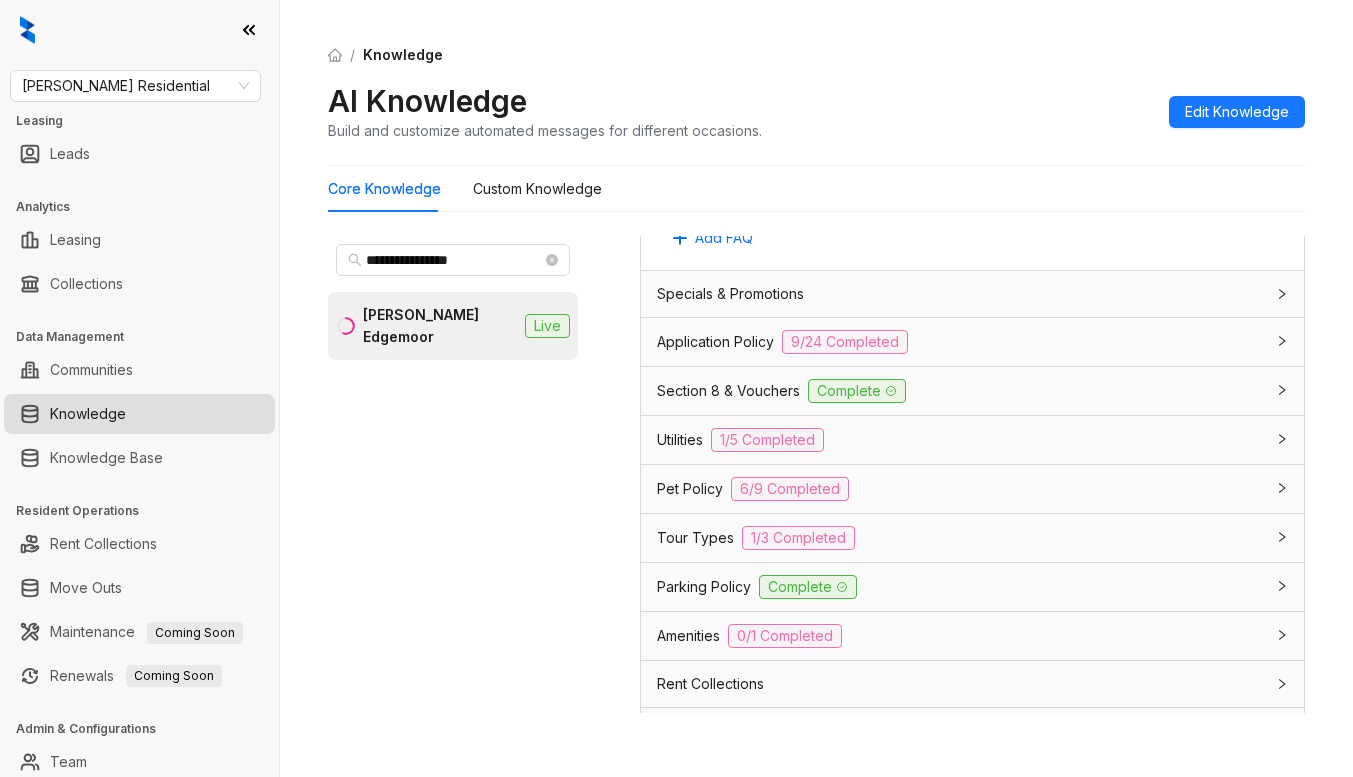 click on "Section 8 & Vouchers" at bounding box center (728, 391) 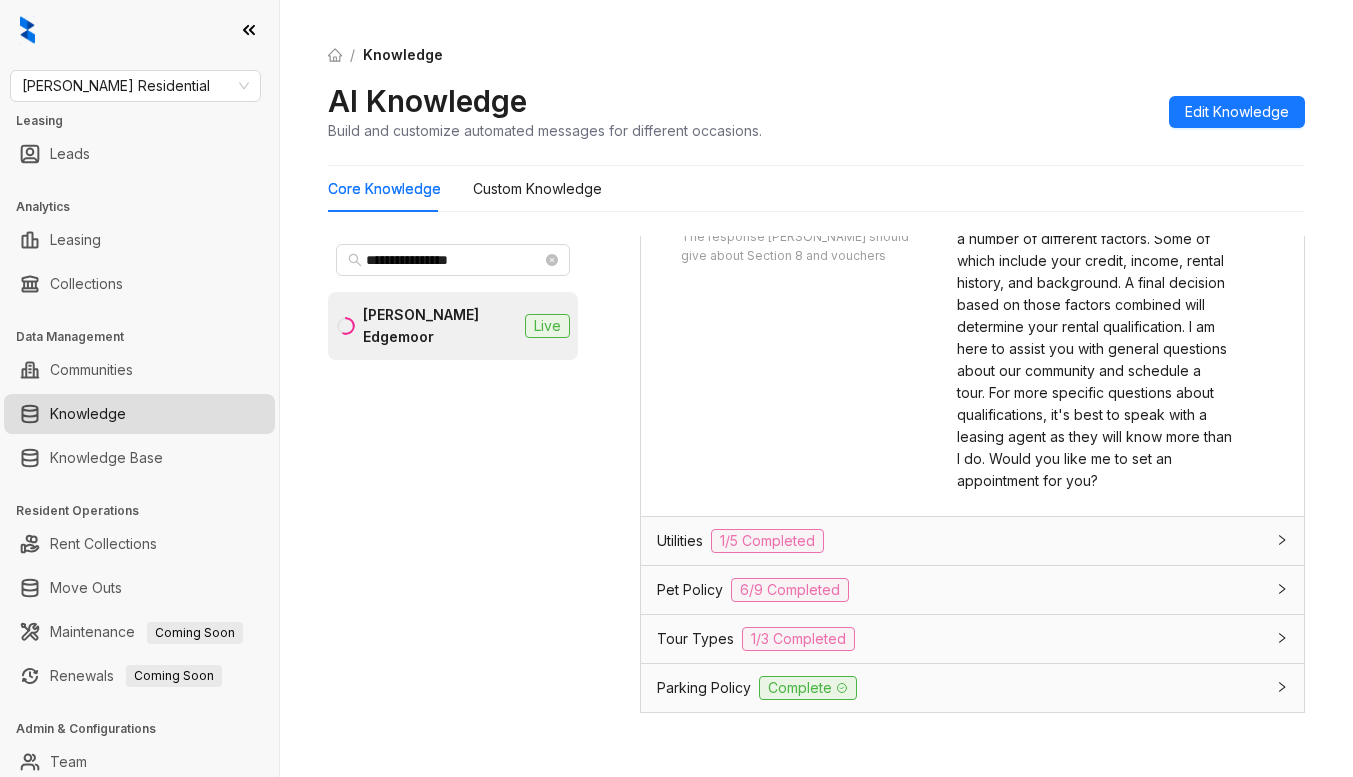 scroll, scrollTop: 1800, scrollLeft: 0, axis: vertical 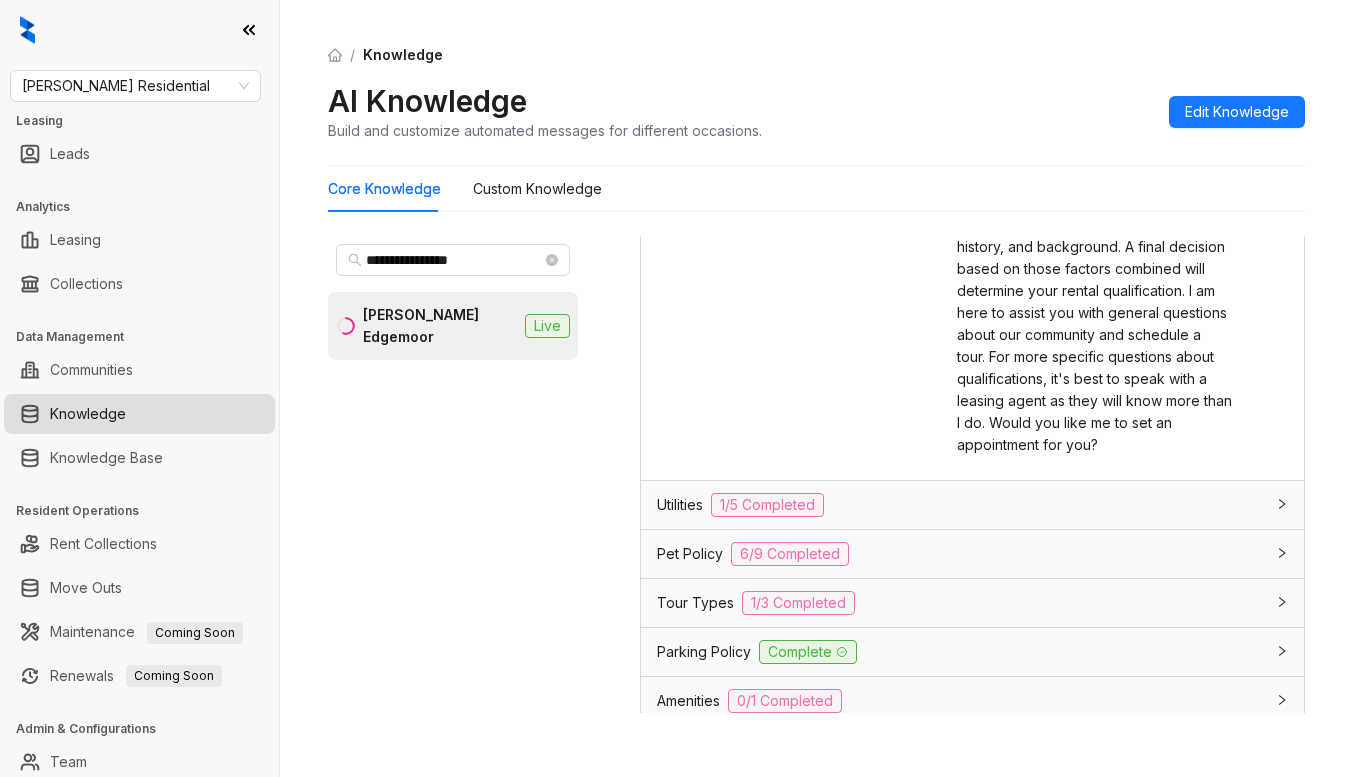 click on "AI Knowledge Build and customize automated messages for different occasions. Edit Knowledge" at bounding box center [816, 111] 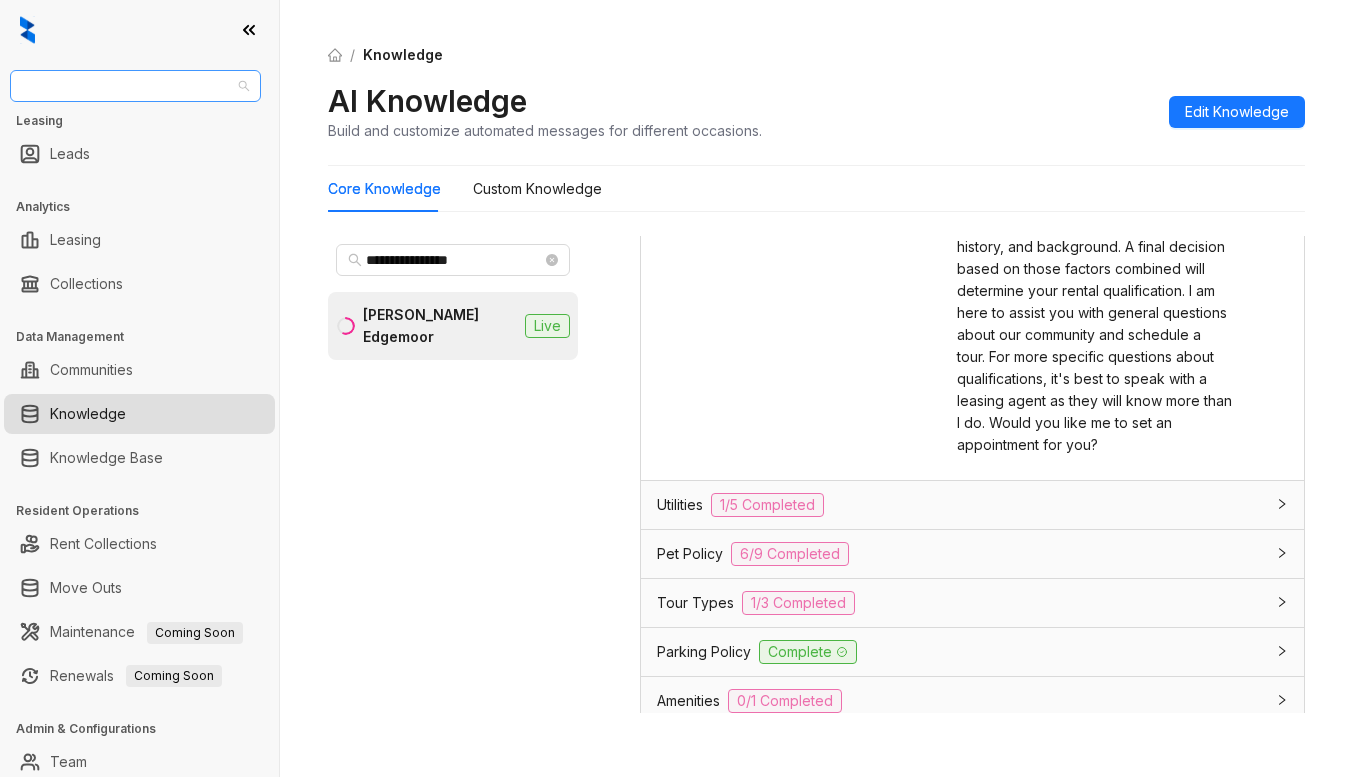 click on "[PERSON_NAME] Residential" at bounding box center [135, 86] 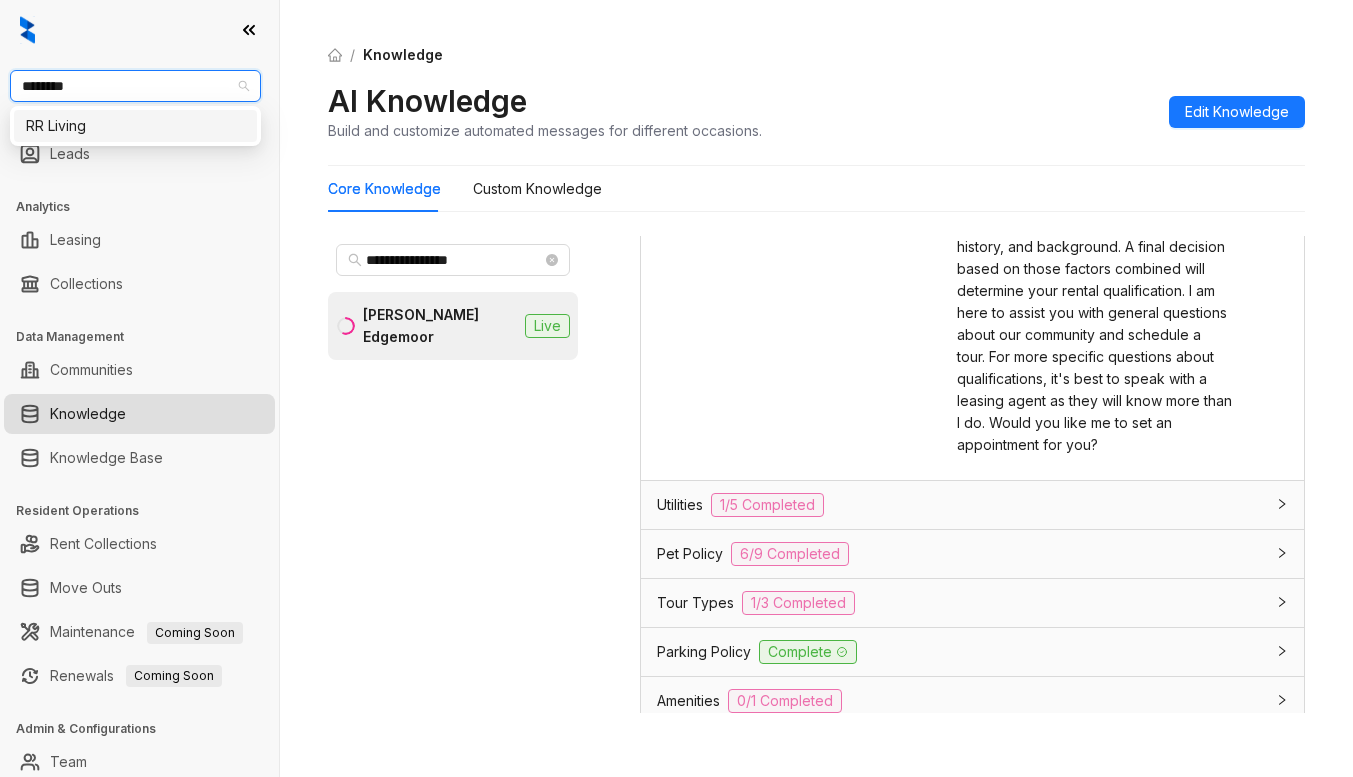 type on "*********" 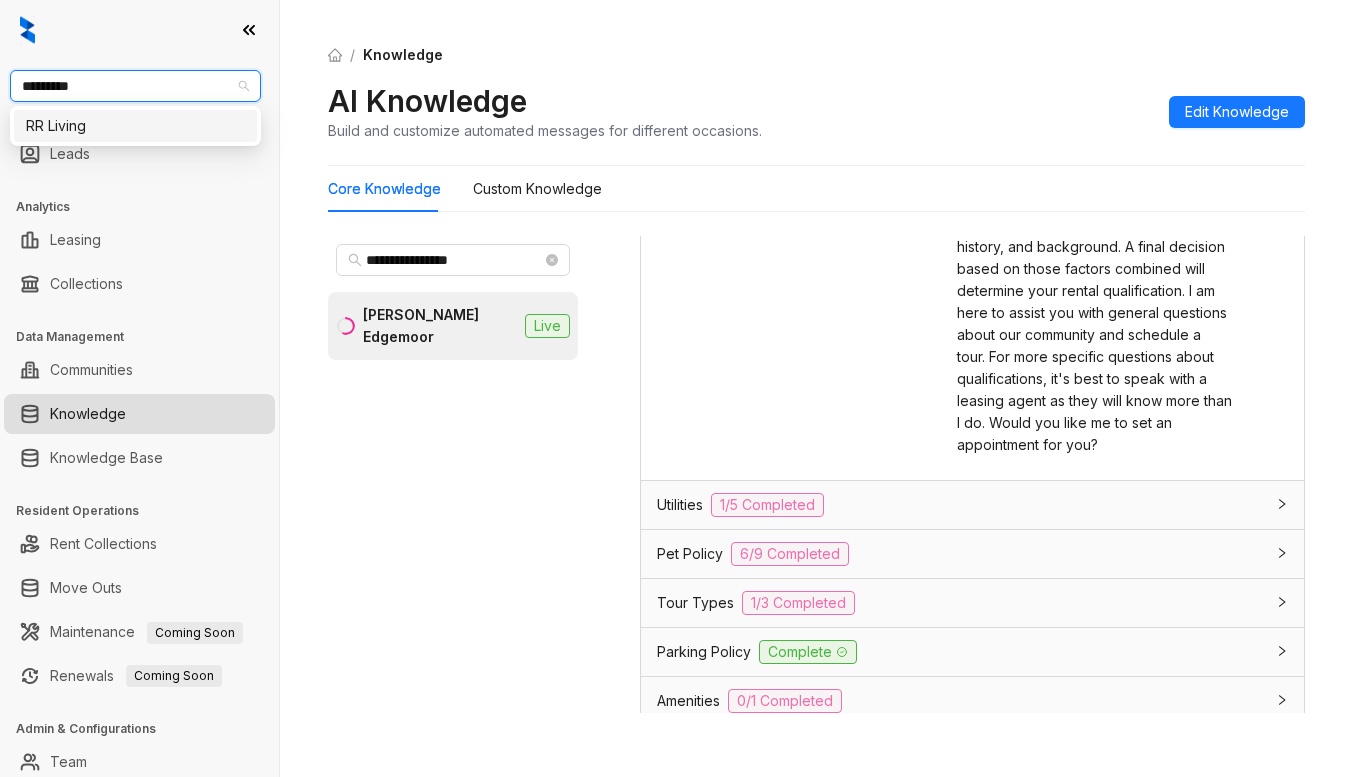 click on "RR Living" at bounding box center (135, 126) 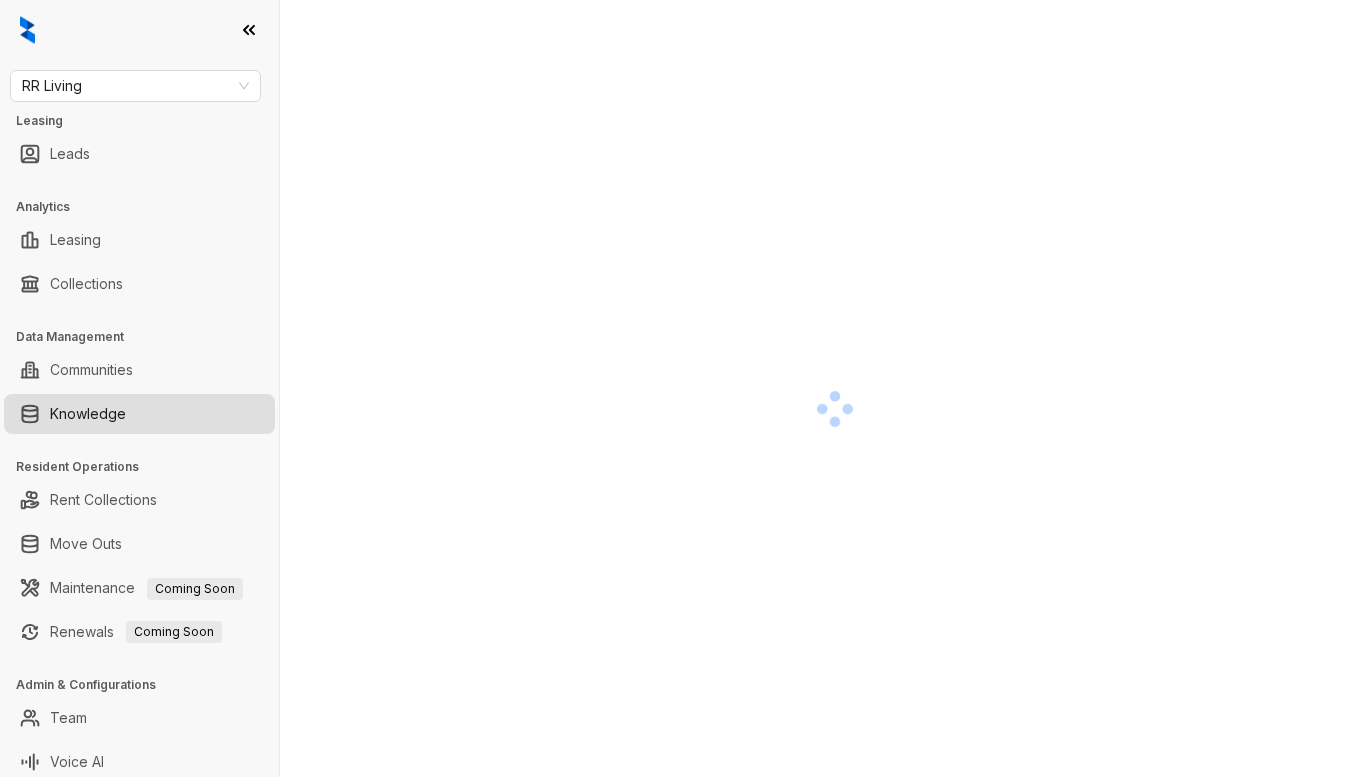 scroll, scrollTop: 0, scrollLeft: 0, axis: both 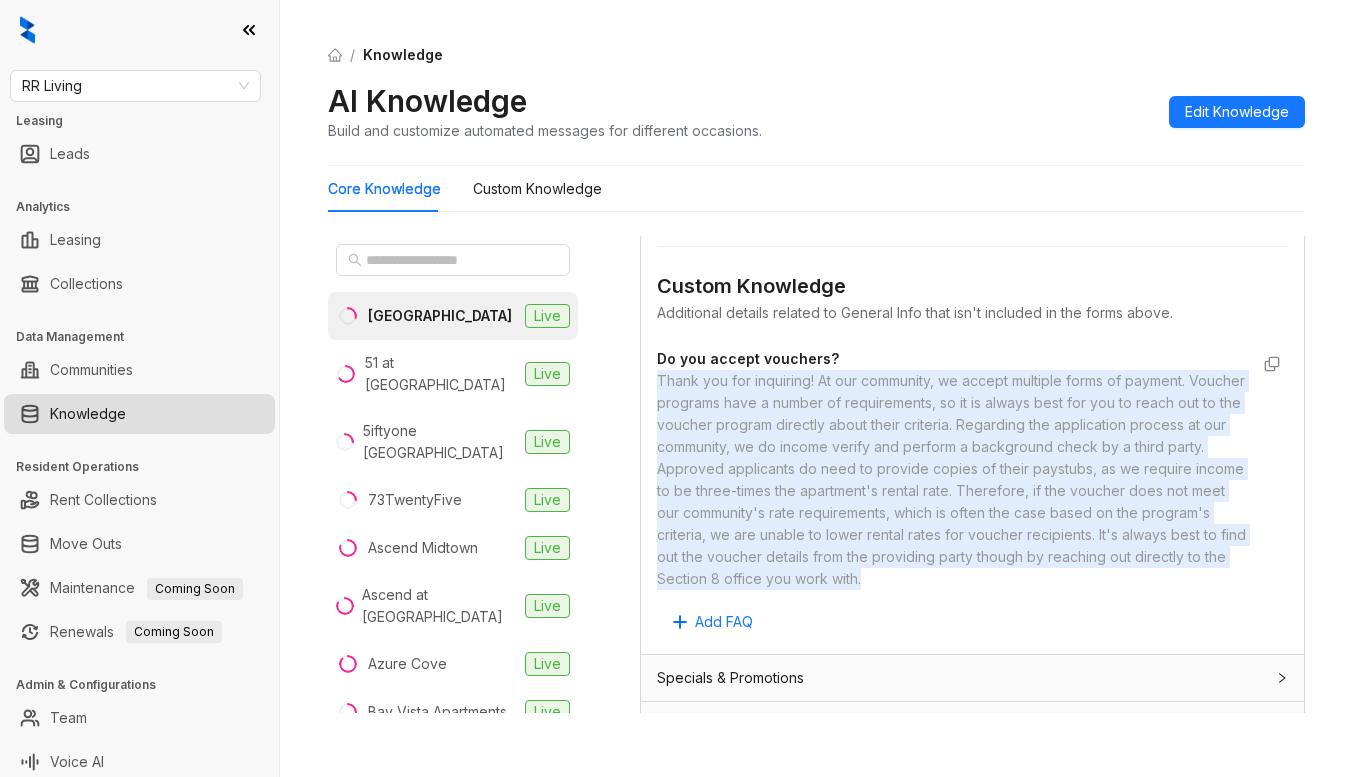 drag, startPoint x: 656, startPoint y: 400, endPoint x: 1032, endPoint y: 631, distance: 441.29016 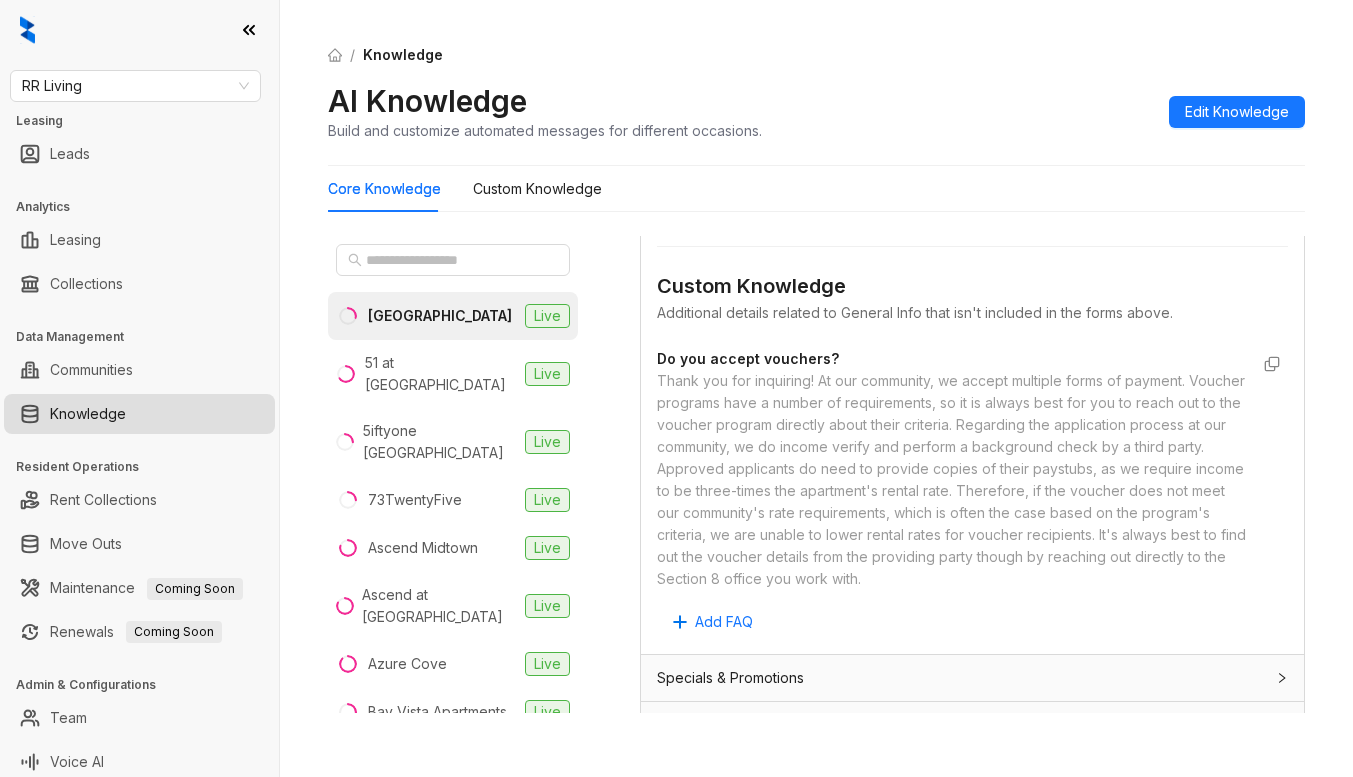 click on "Custom Knowledge Additional details related to General Info that isn't included in the forms above. Do you accept vouchers? Thank you for inquiring!  At our community, we accept multiple forms of payment.  Voucher programs have a number of requirements, so it is always best for you to reach out to the voucher program directly about their criteria.  Regarding the application process at our community, we do income verify and perform a background check by a third party.  Approved applicants do need to provide copies of their paystubs, as we require income to be three-times the apartment's rental rate. Therefore, if the voucher does not meet our community's rate requirements, which is often the case based on the program's criteria, we are unable to lower rental rates for voucher recipients. It's always best to find out the voucher details from the providing party though by reaching out directly to the Section 8 office you work with. Add FAQ" at bounding box center [972, 430] 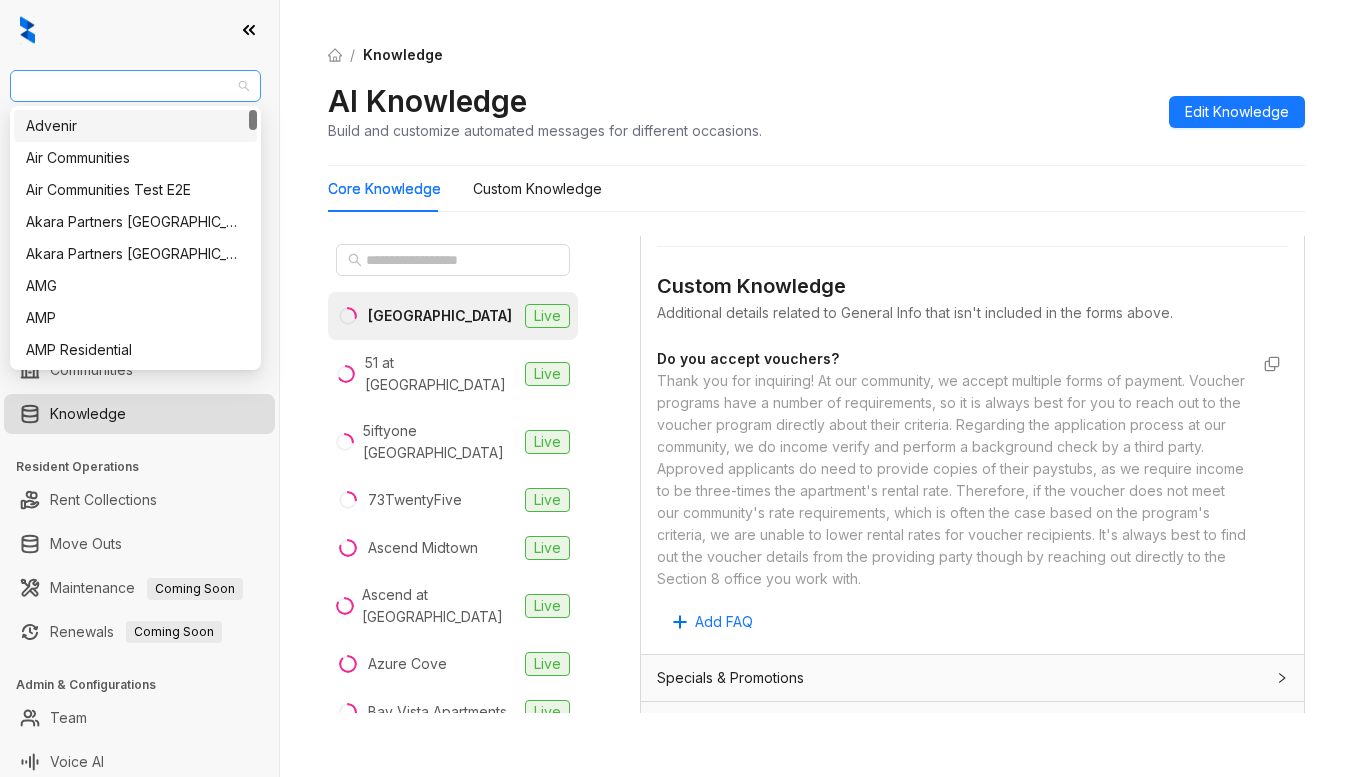 click on "RR Living" at bounding box center (135, 86) 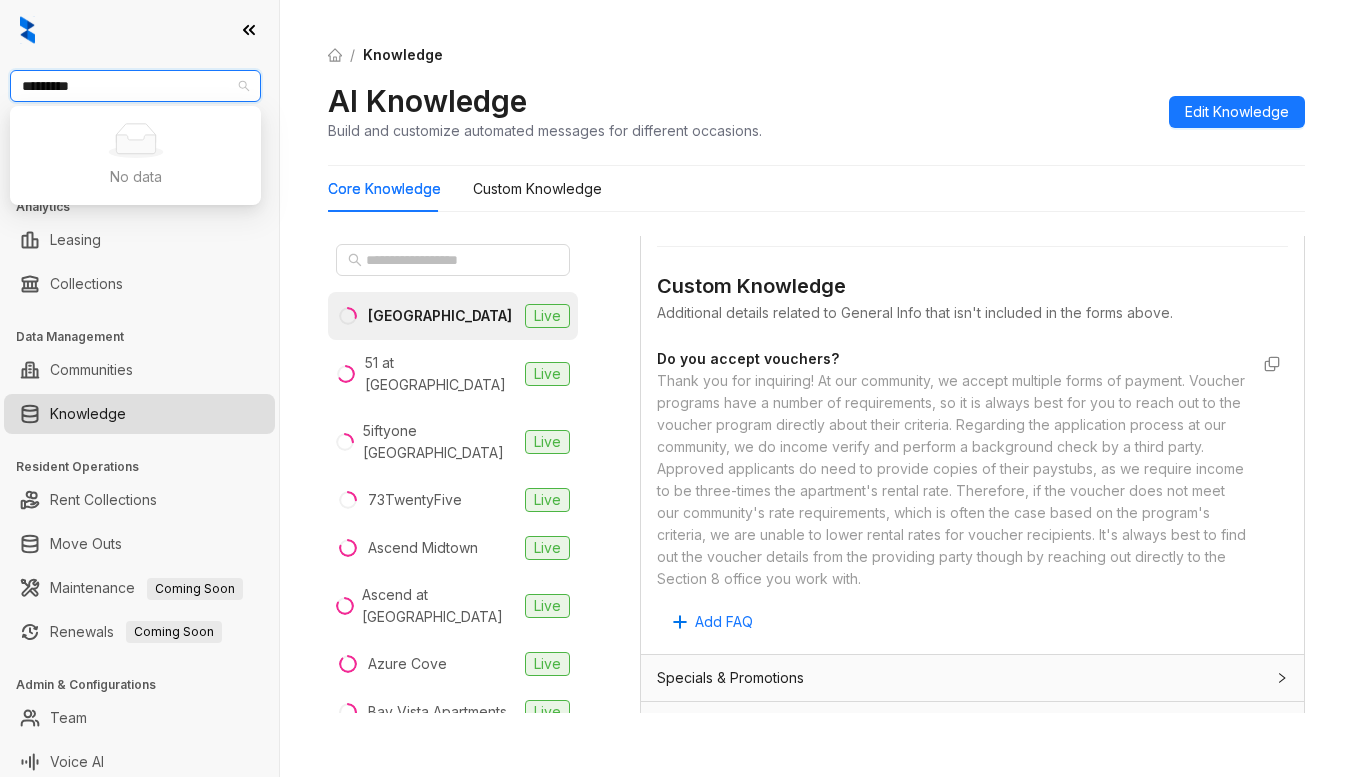 type on "*******" 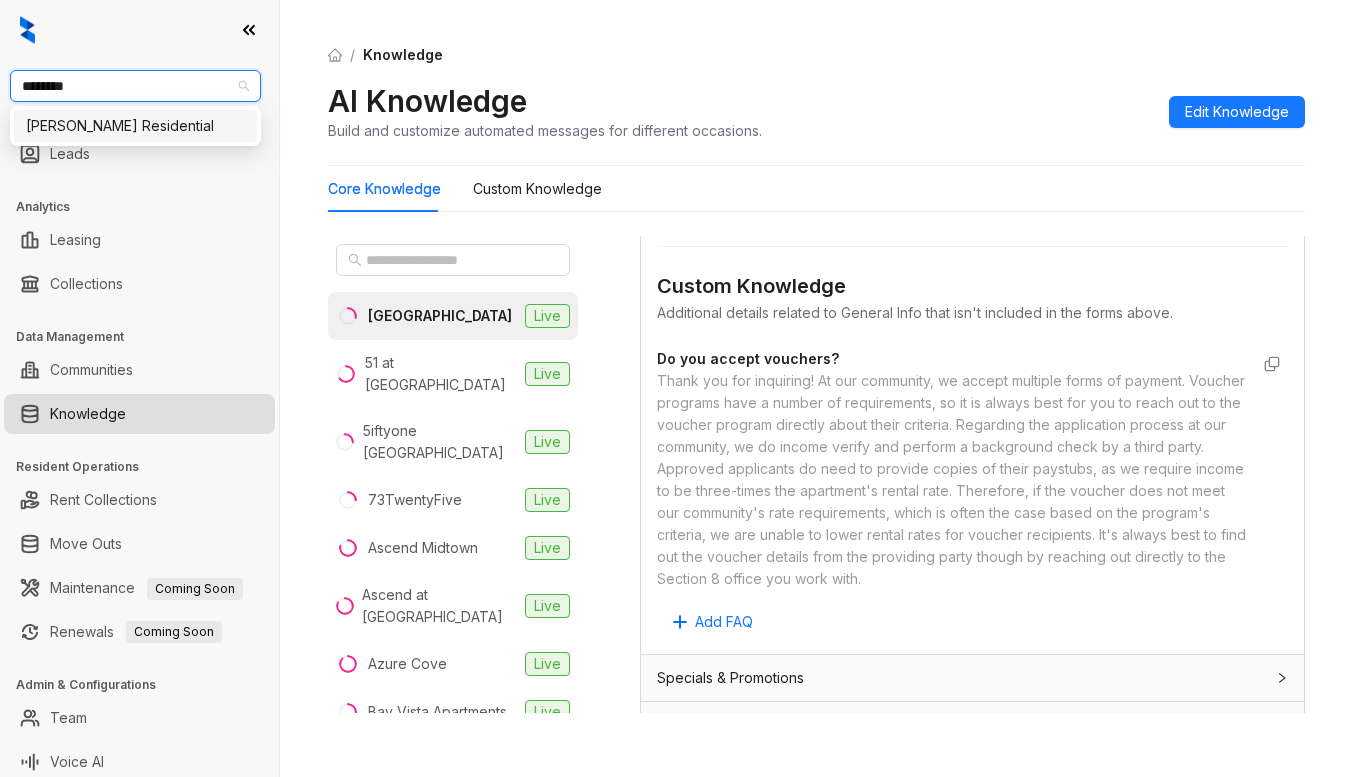 type 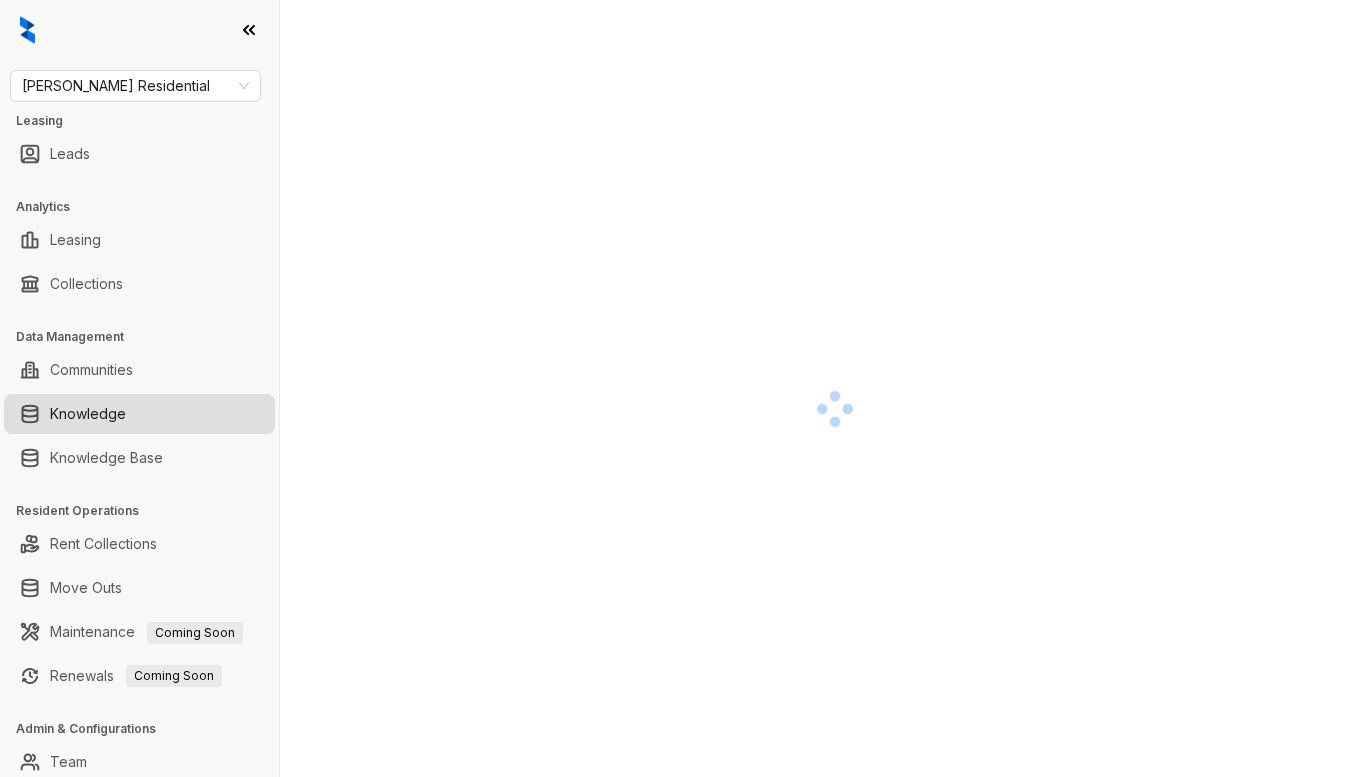 scroll, scrollTop: 0, scrollLeft: 0, axis: both 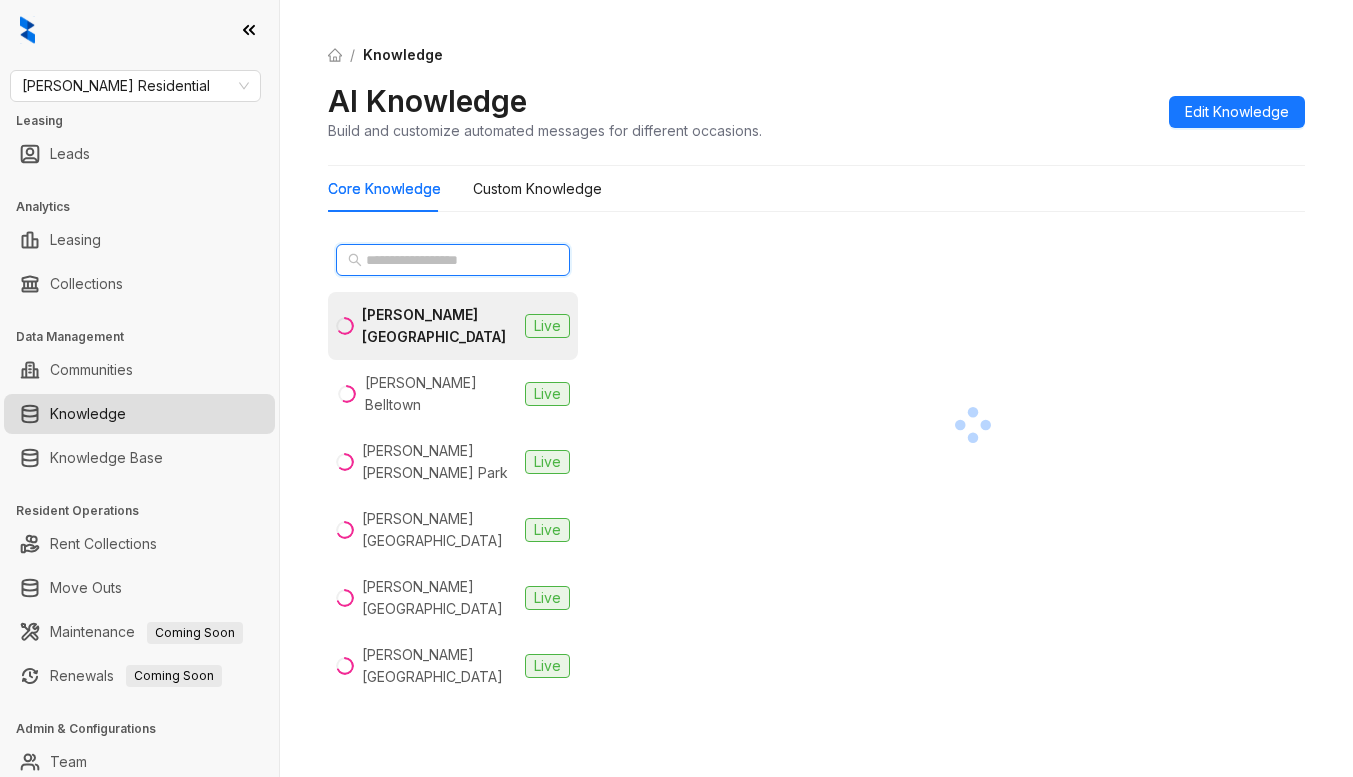 click at bounding box center (454, 260) 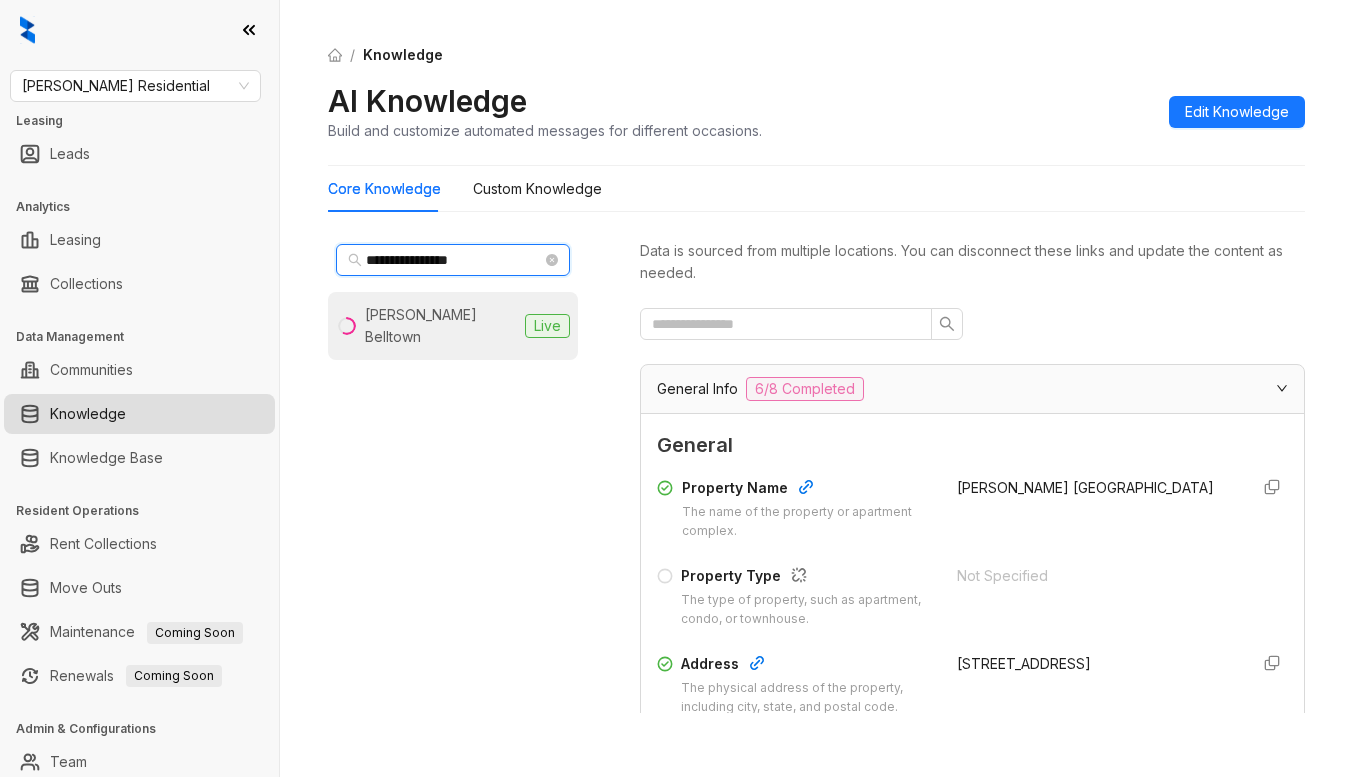 type on "**********" 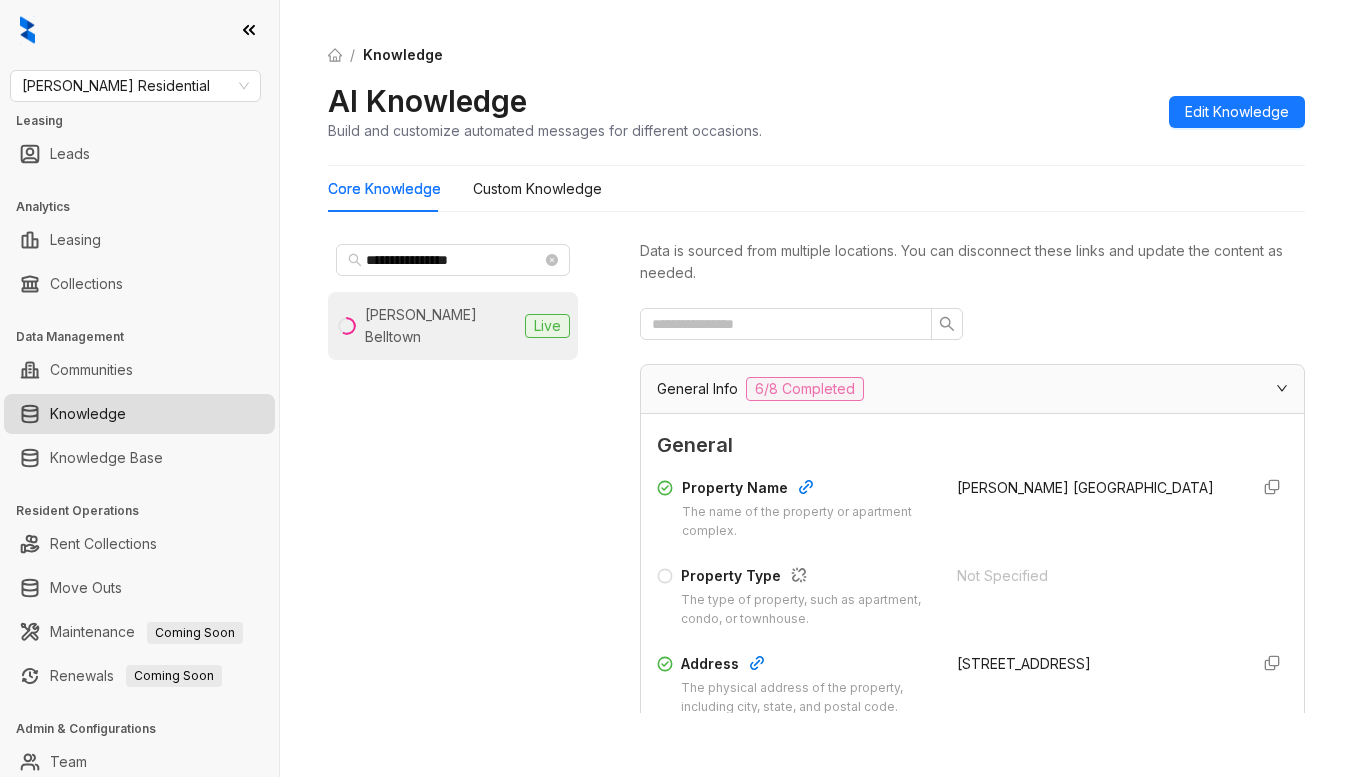 click on "[PERSON_NAME] Belltown" at bounding box center (441, 326) 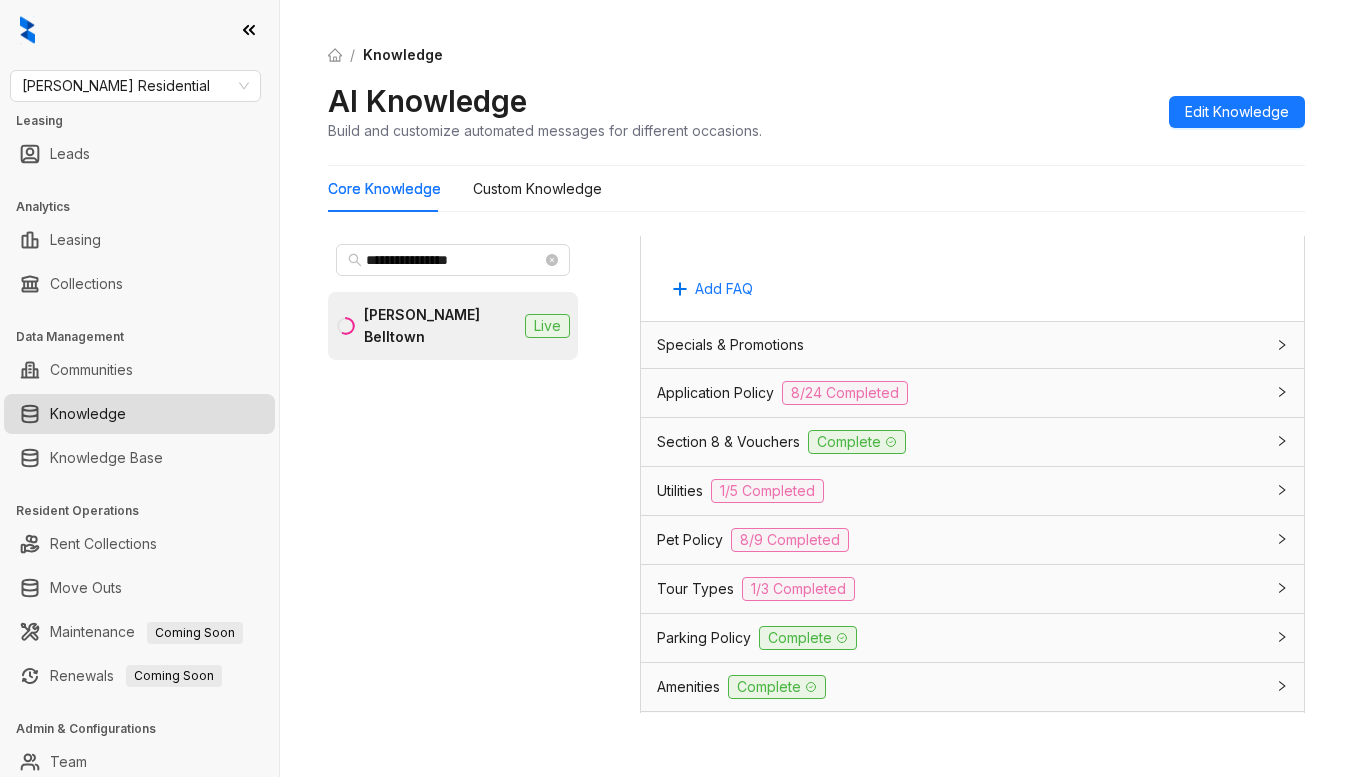 scroll, scrollTop: 1500, scrollLeft: 0, axis: vertical 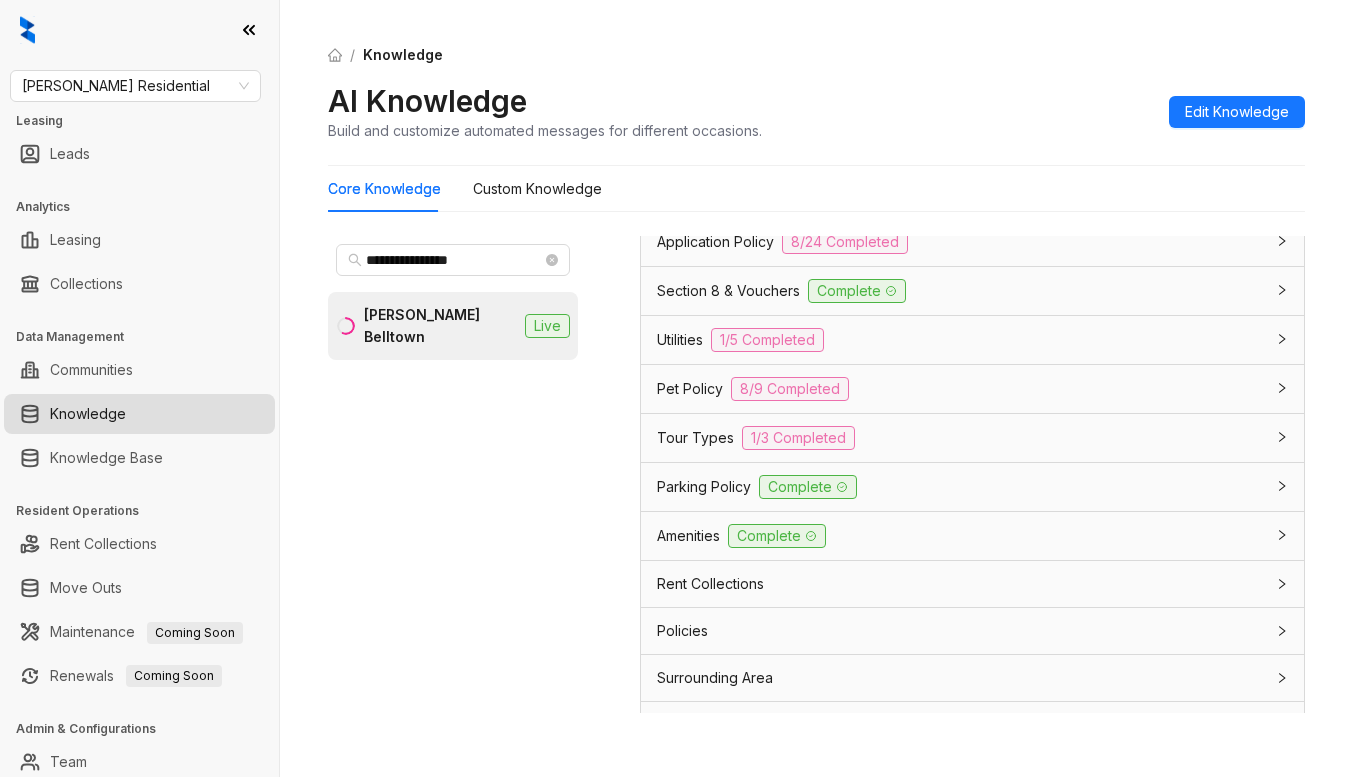 click on "Amenities" at bounding box center (688, 536) 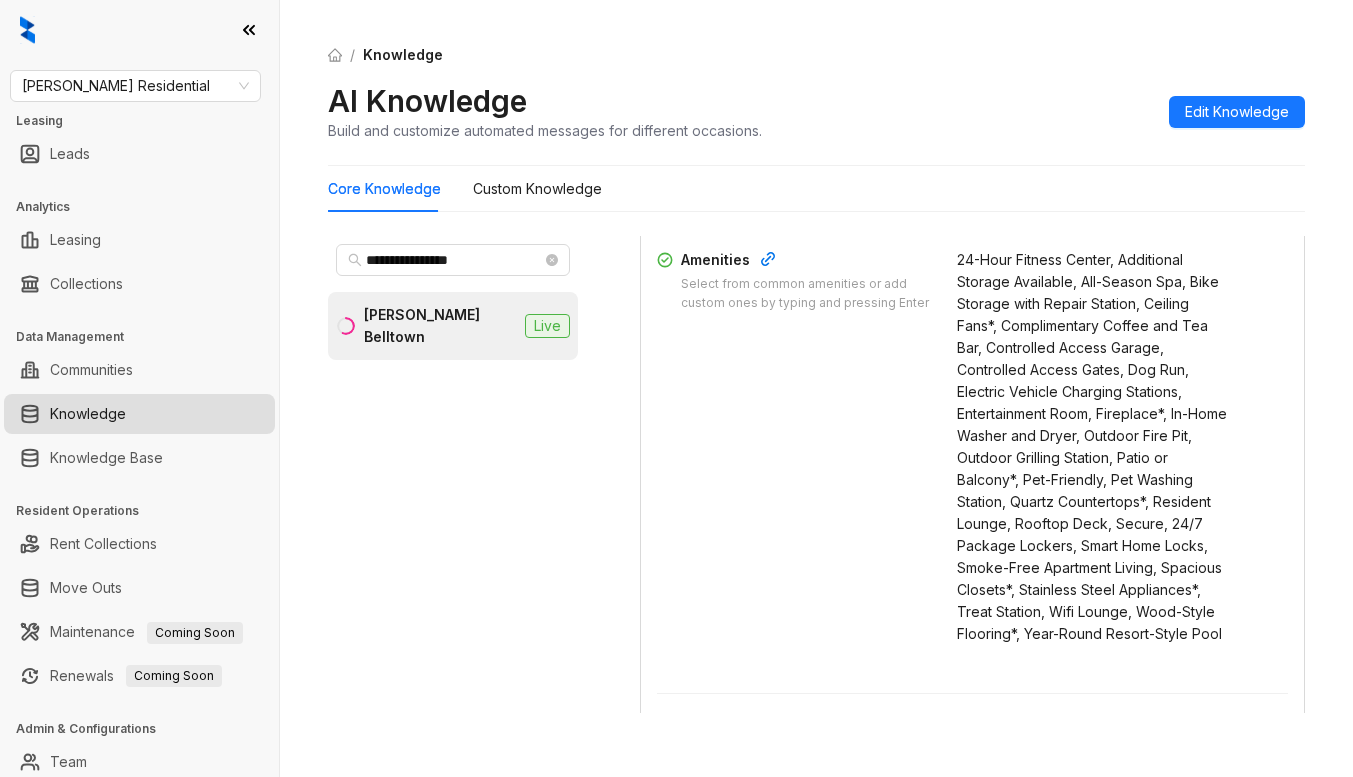 scroll, scrollTop: 1900, scrollLeft: 0, axis: vertical 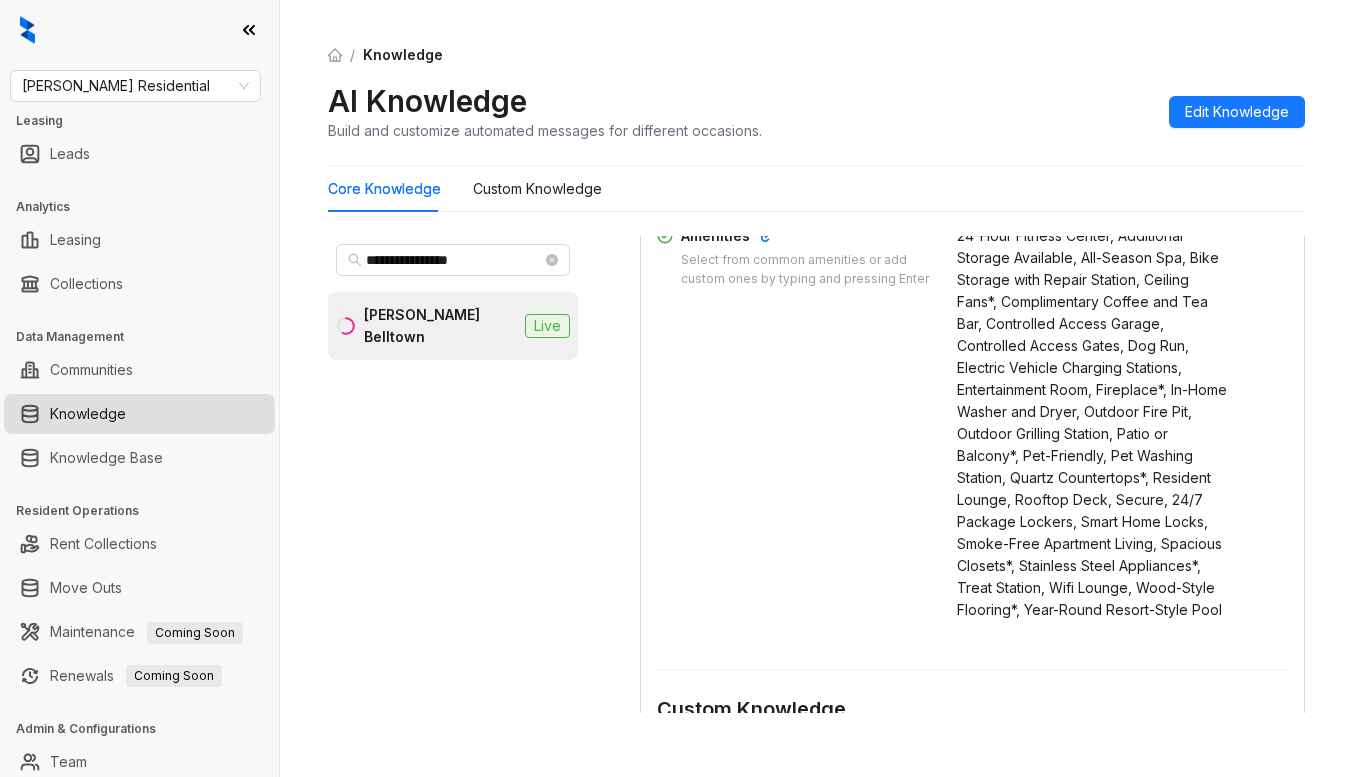 click on "24-Hour Fitness Center, Additional Storage Available, All-Season Spa, Bike Storage with Repair Station, Ceiling Fans*, Complimentary Coffee and Tea Bar, Controlled Access Garage, Controlled Access Gates, Dog Run, Electric Vehicle Charging Stations, Entertainment Room, Fireplace*, In-Home Washer and Dryer, Outdoor Fire Pit, Outdoor Grilling Station, Patio or Balcony*, Pet-Friendly, Pet Washing Station, Quartz Countertops*, Resident Lounge, Rooftop Deck, Secure, 24/7 Package Lockers, Smart Home Locks, Smoke-Free Apartment Living, Spacious Closets*, Stainless Steel Appliances*, Treat Station, Wifi Lounge, Wood-Style Flooring*, Year-Round Resort-Style Pool" at bounding box center [1095, 423] 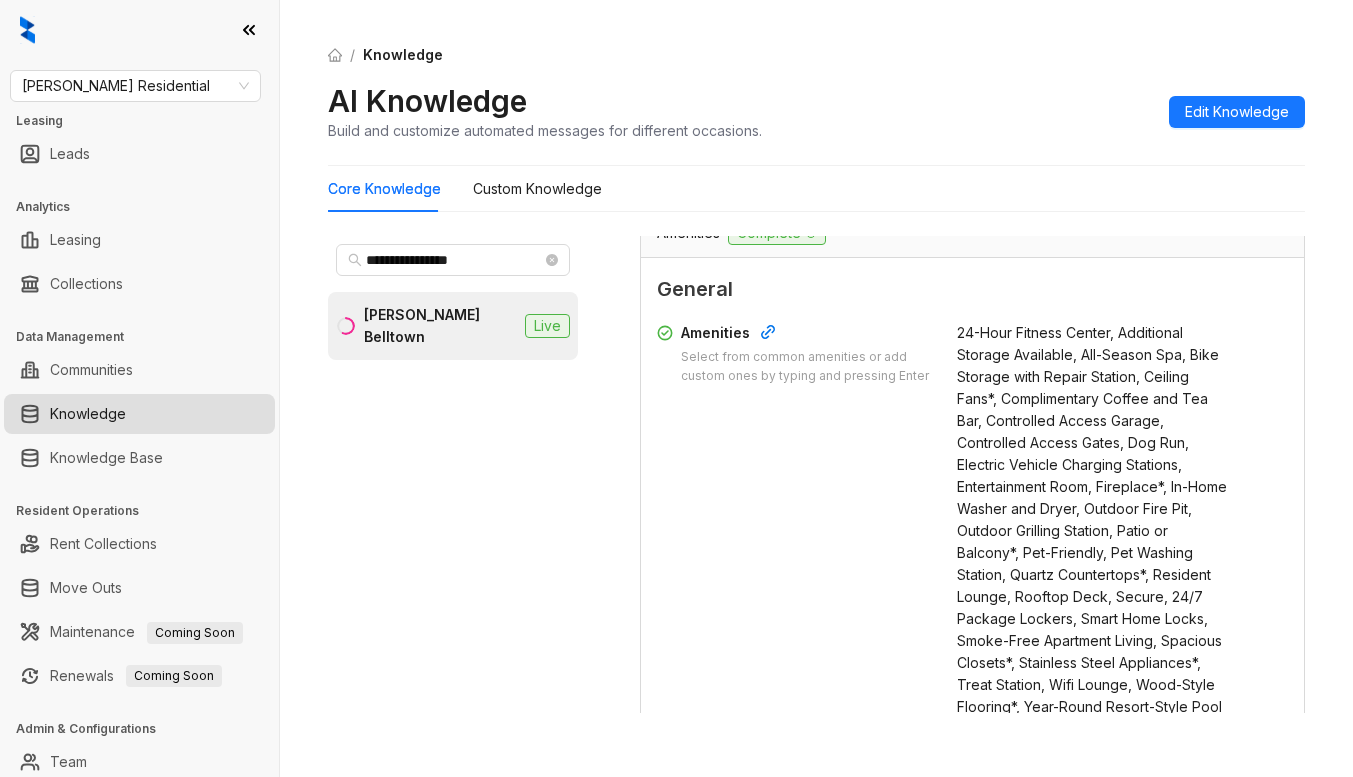 scroll, scrollTop: 1800, scrollLeft: 0, axis: vertical 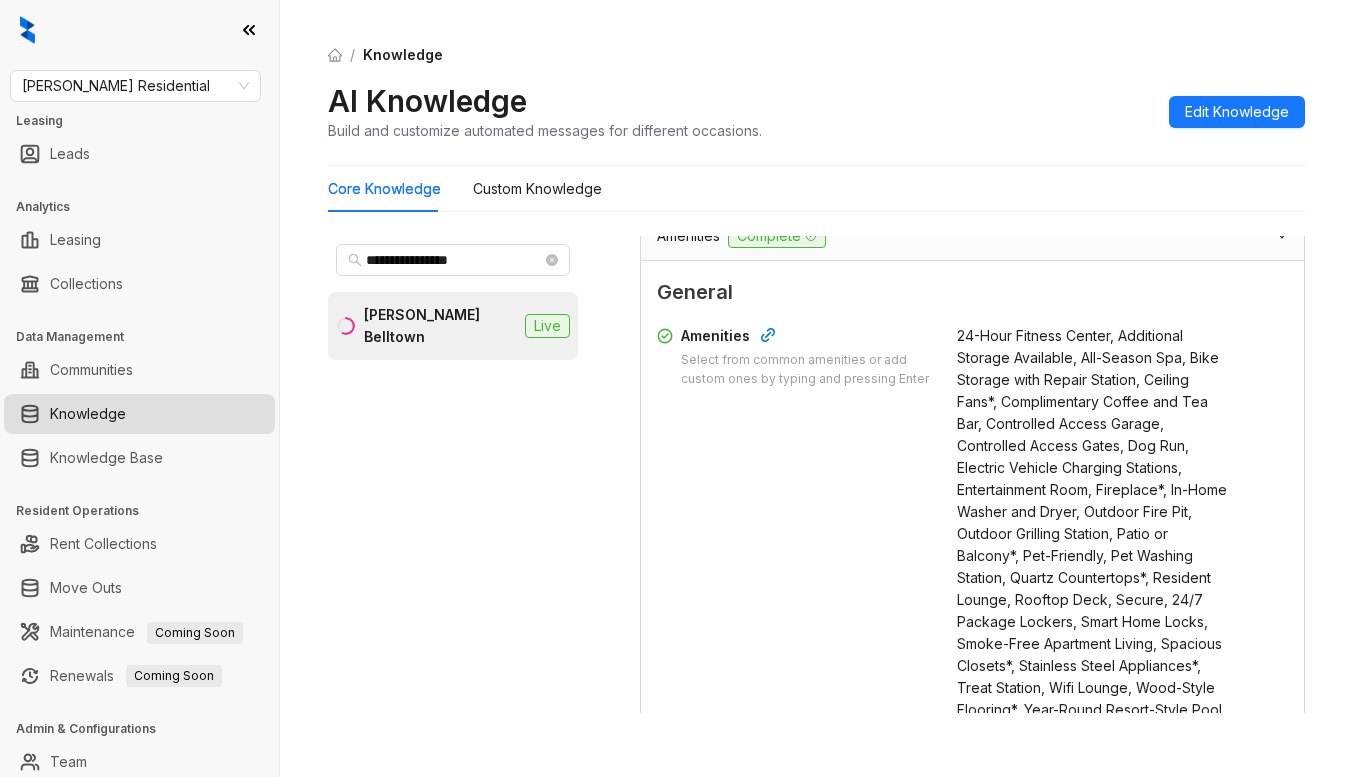 click on "/  Knowledge AI Knowledge Build and customize automated messages for different occasions. Edit Knowledge" at bounding box center [816, 93] 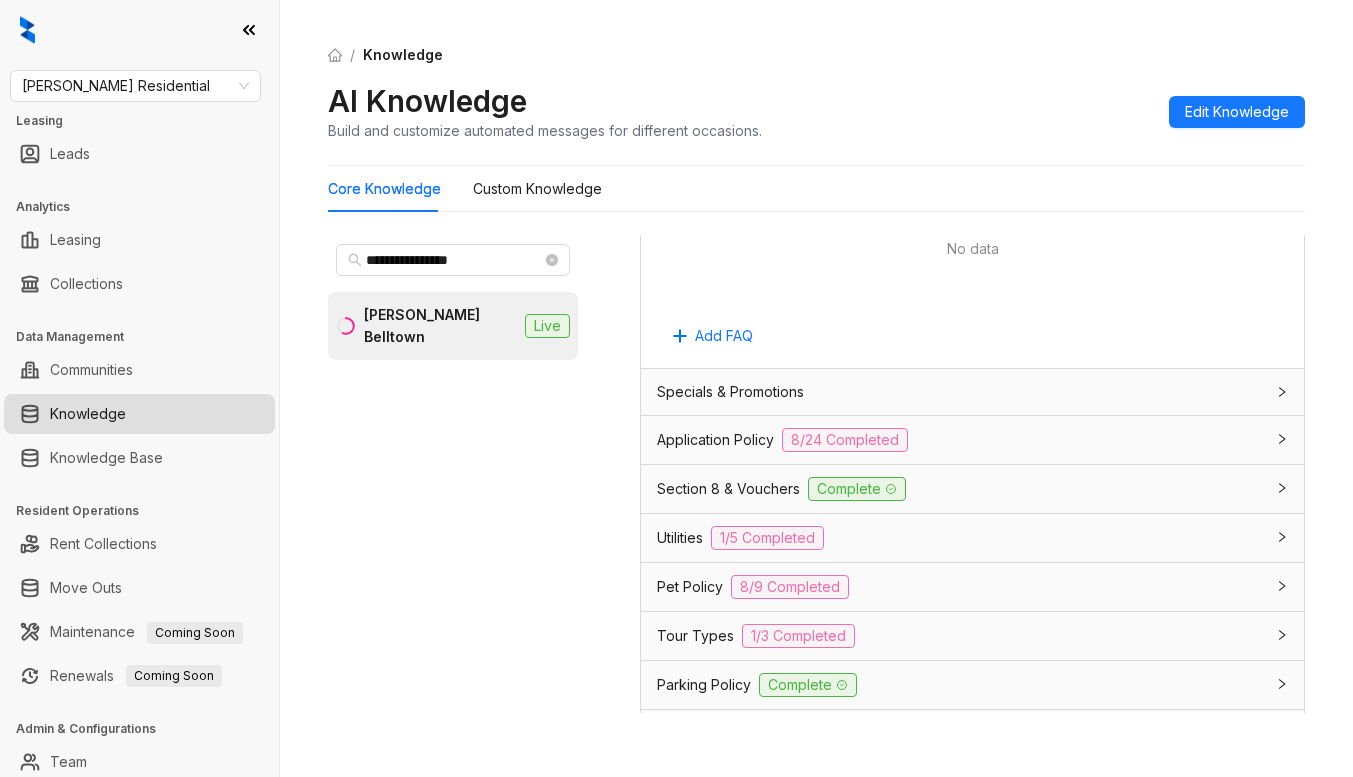 scroll, scrollTop: 1300, scrollLeft: 0, axis: vertical 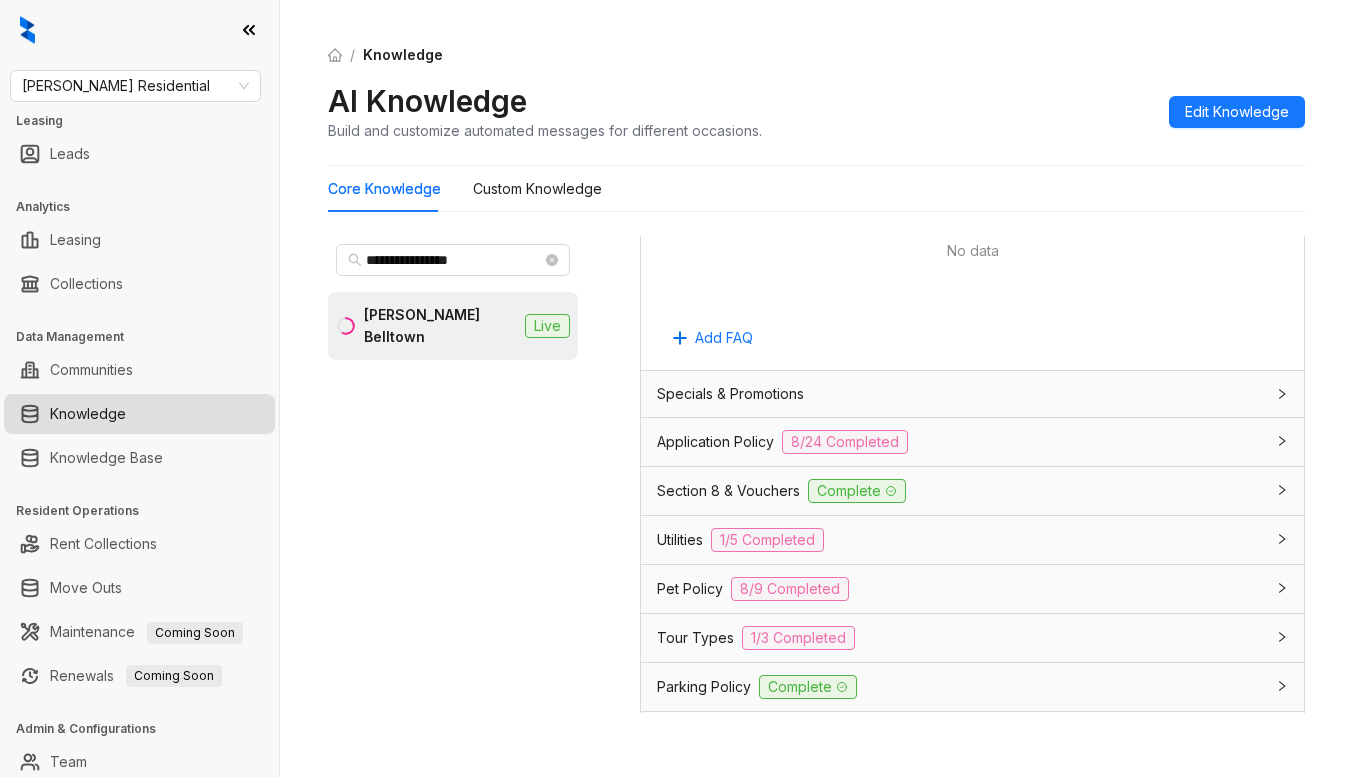 click on "Section 8 & Vouchers" at bounding box center [728, 491] 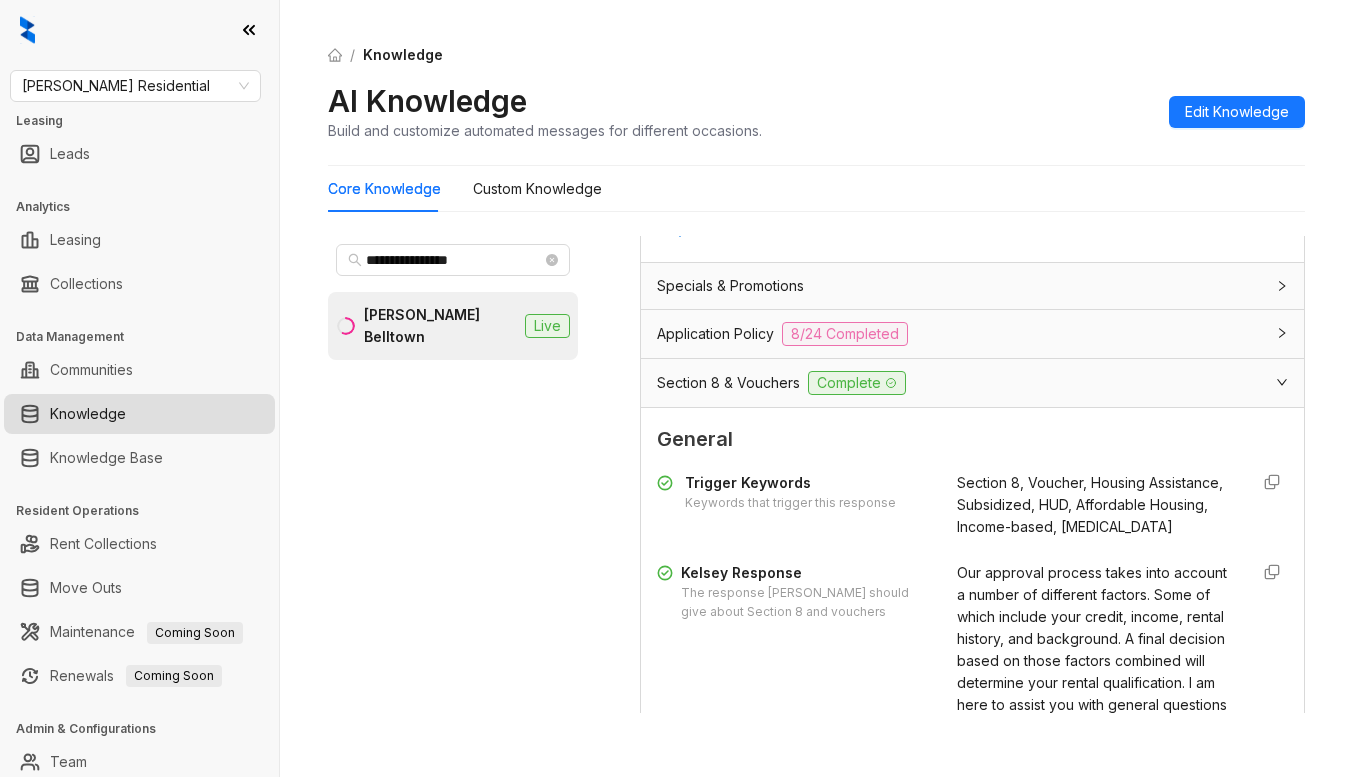 scroll, scrollTop: 1400, scrollLeft: 0, axis: vertical 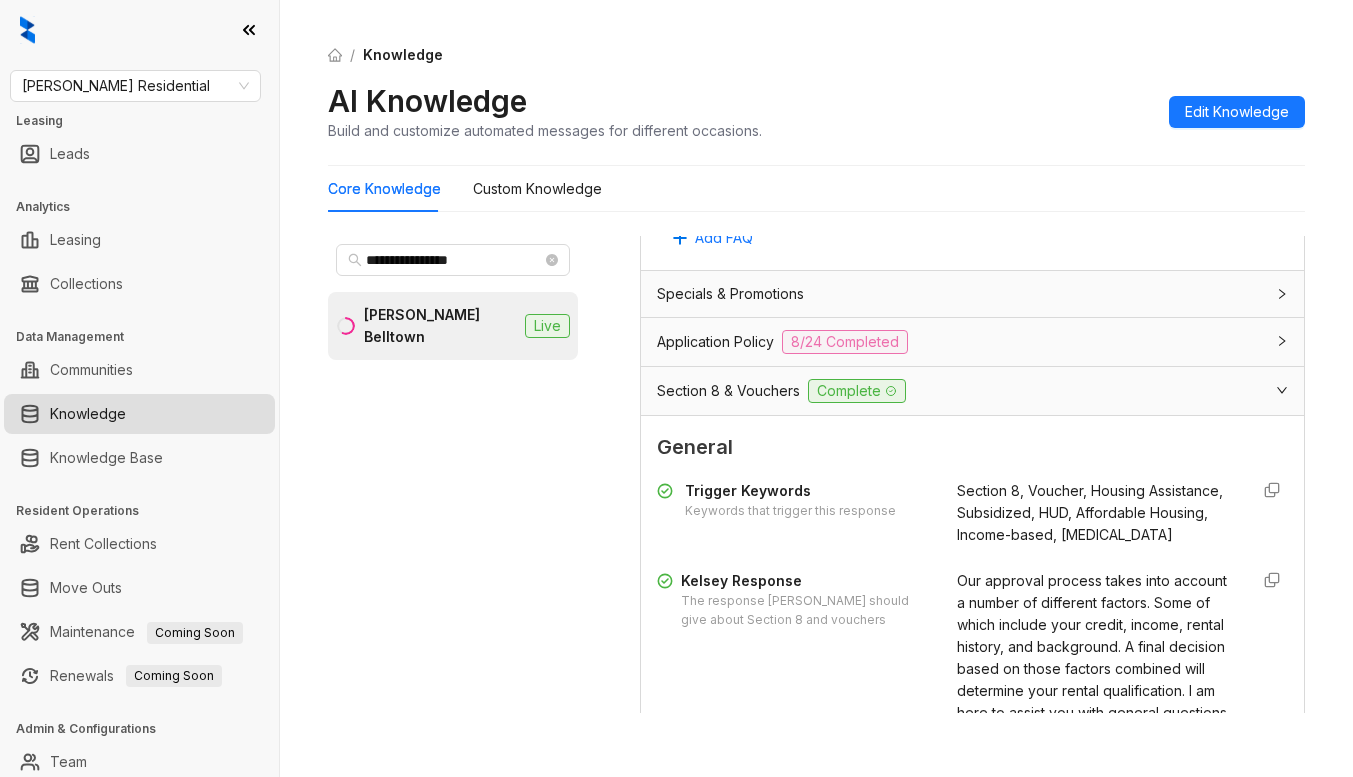 click on "Application Policy" at bounding box center [715, 342] 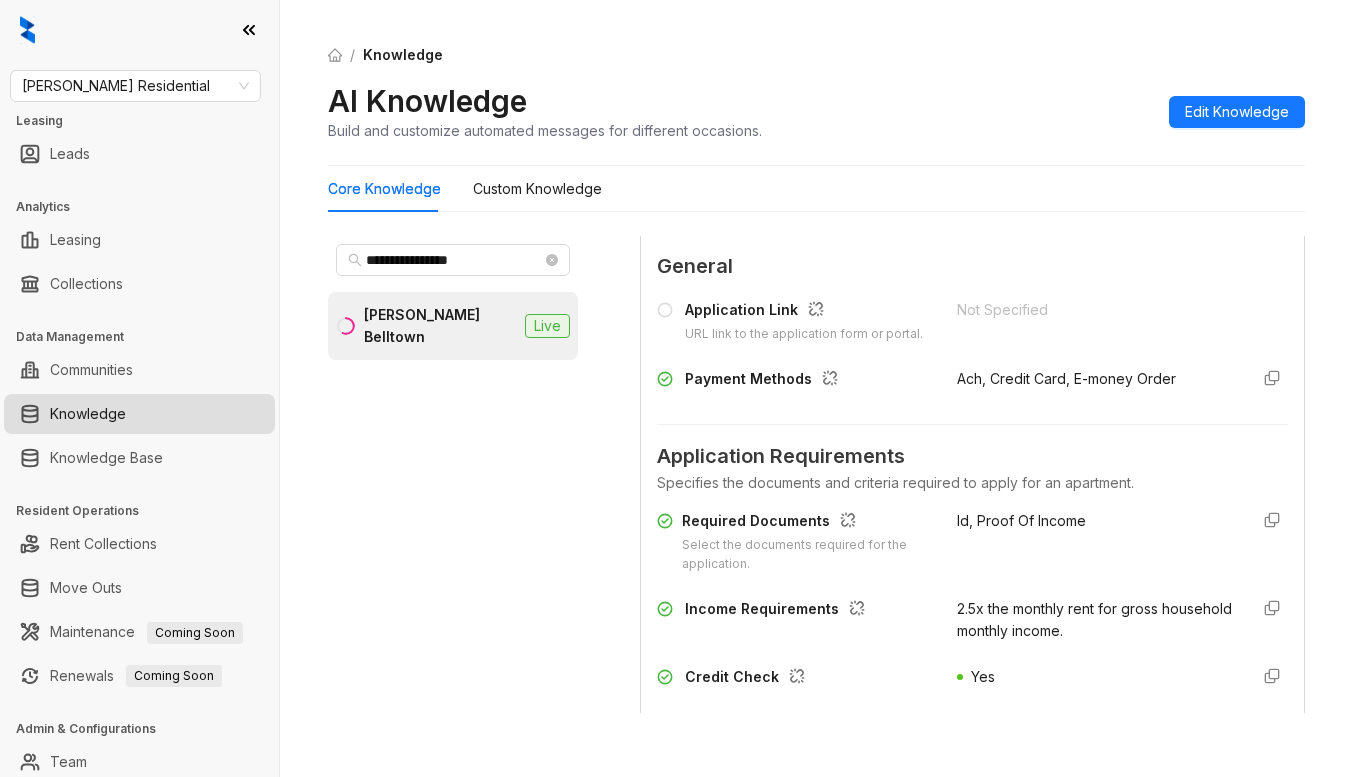 scroll, scrollTop: 1700, scrollLeft: 0, axis: vertical 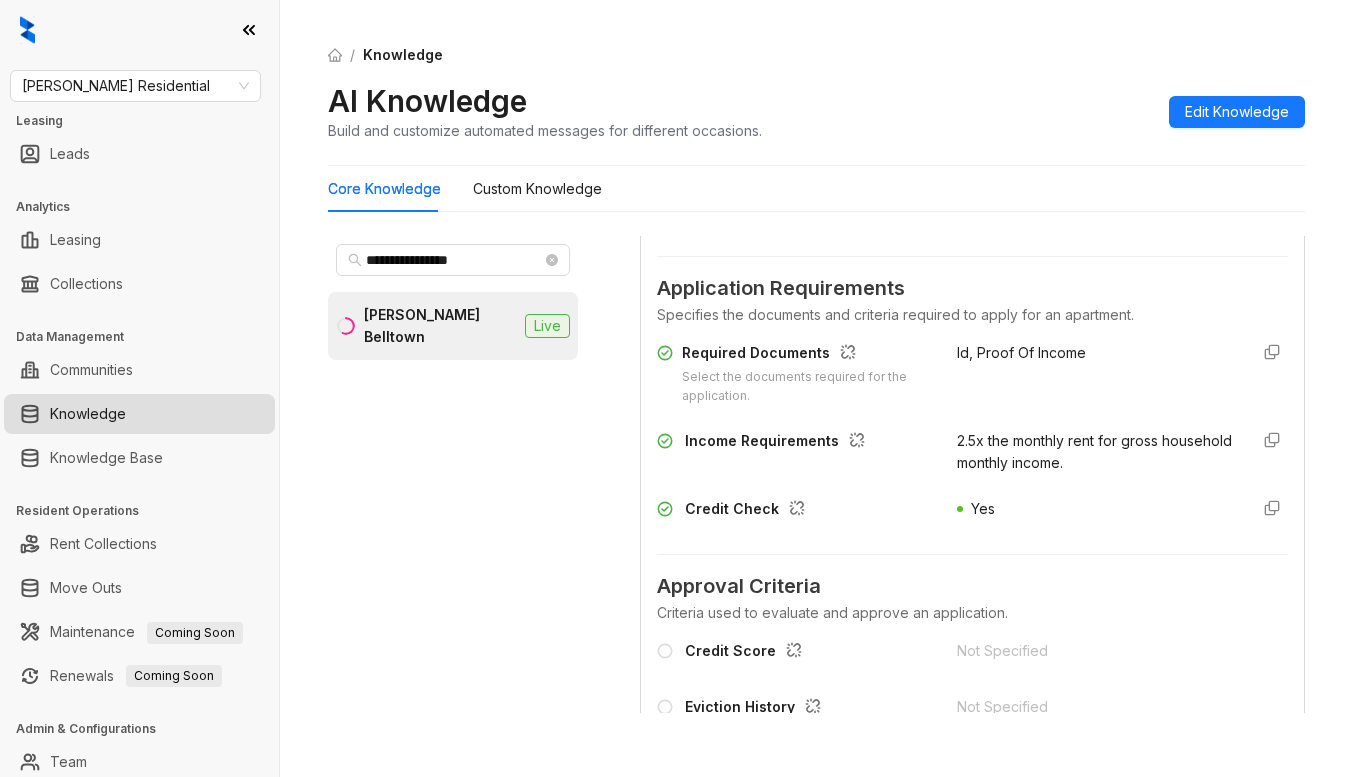 click on "/  Knowledge" at bounding box center (816, 55) 